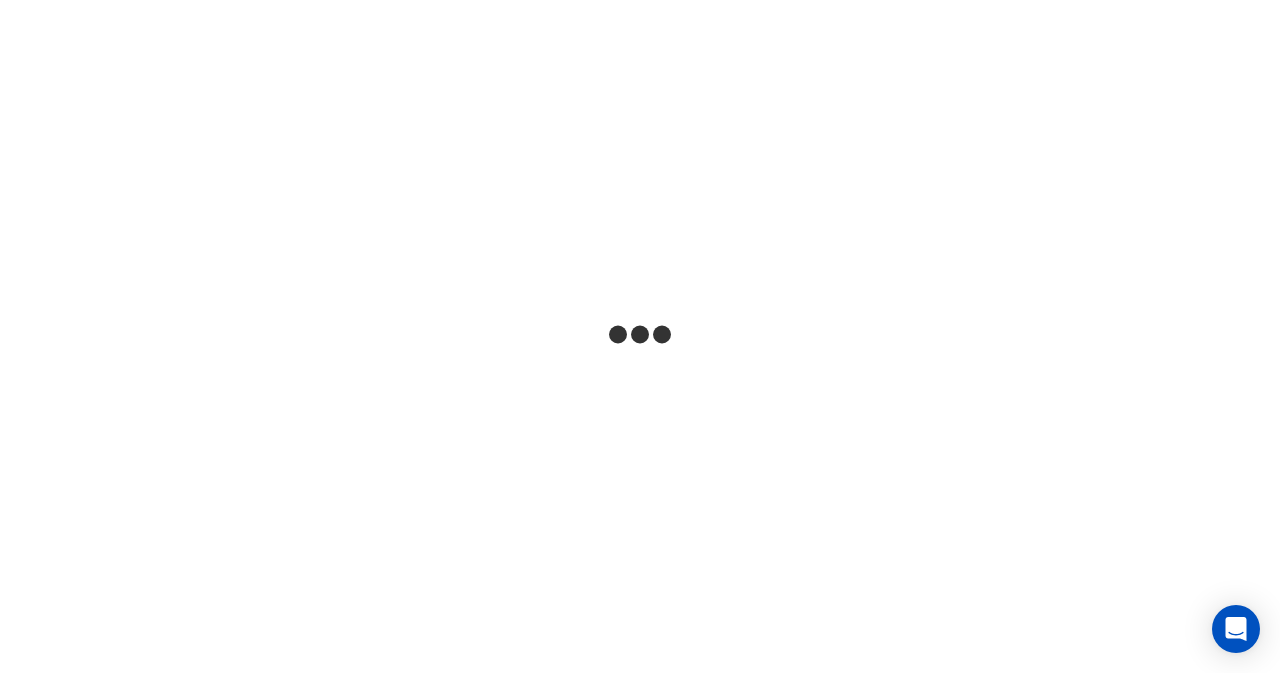 scroll, scrollTop: 0, scrollLeft: 0, axis: both 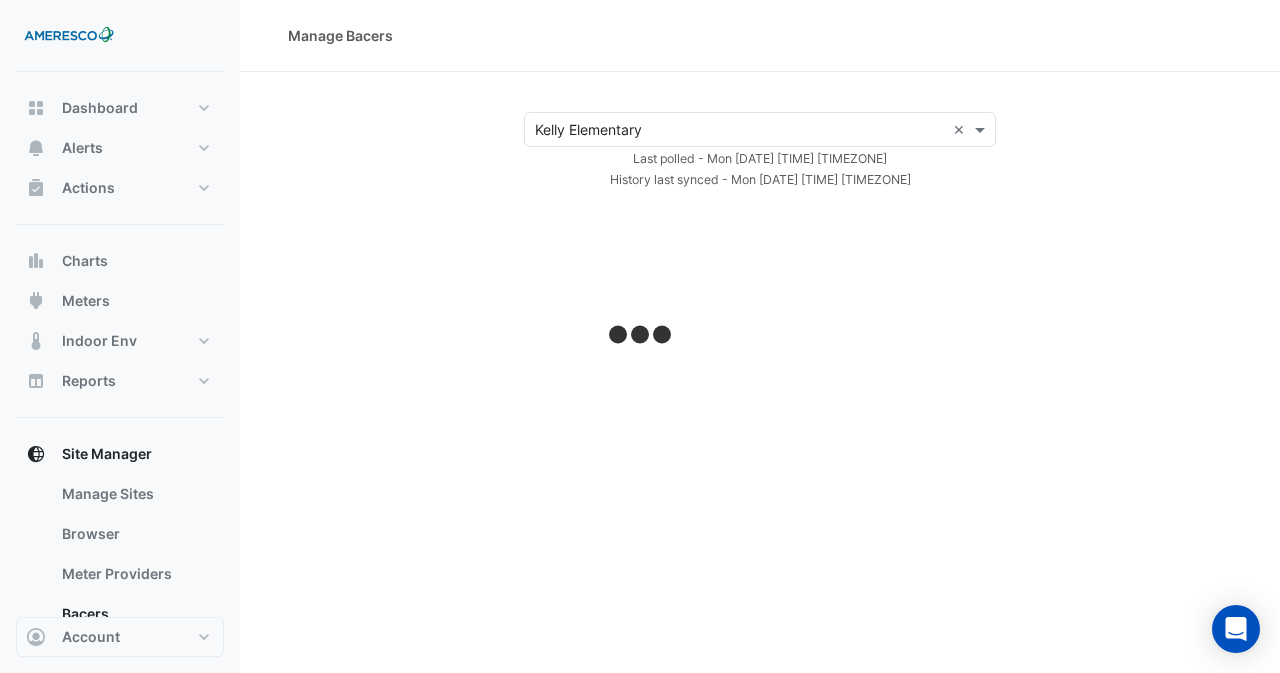 select on "**" 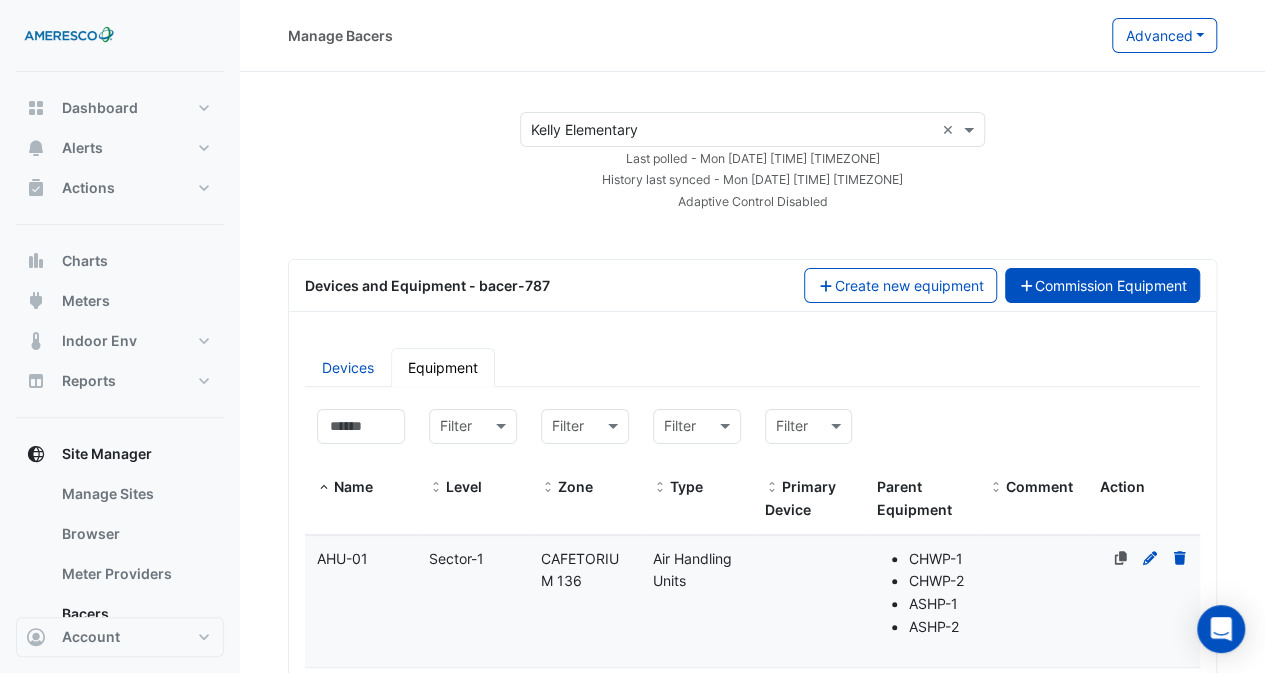 click on "Commission Equipment" 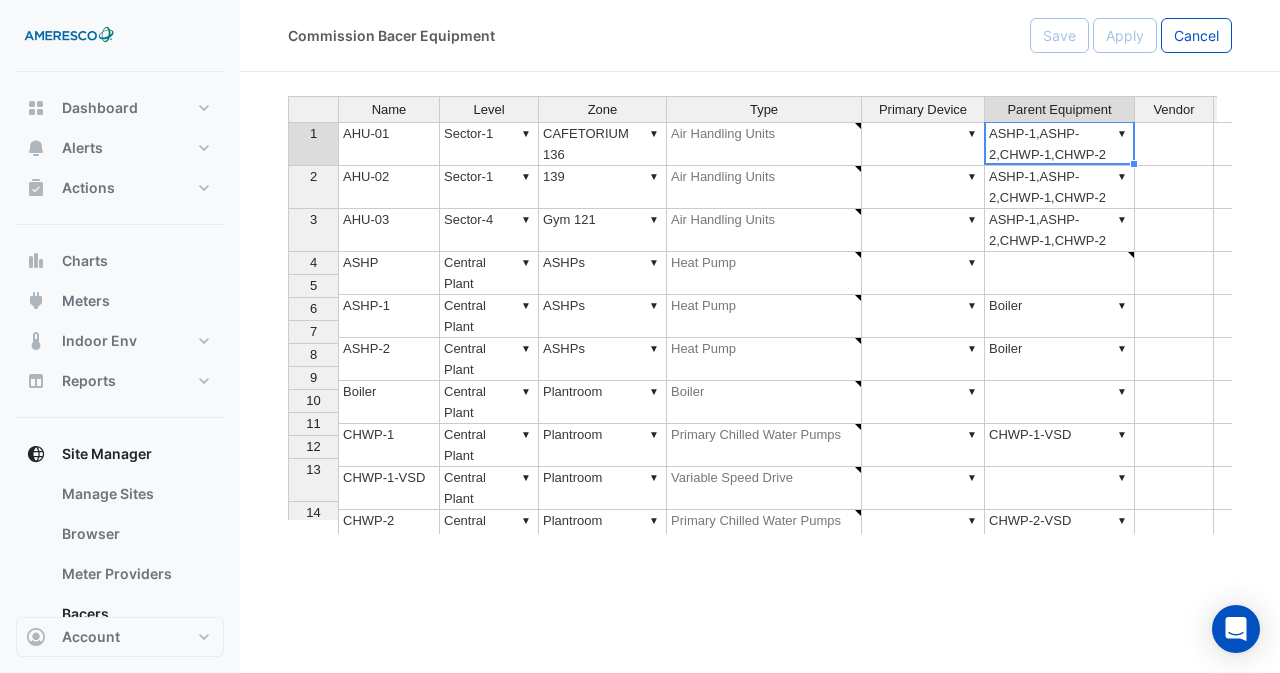 click on "▼ ASHP-1,ASHP-2,CHWP-1,CHWP-2" at bounding box center [1060, 144] 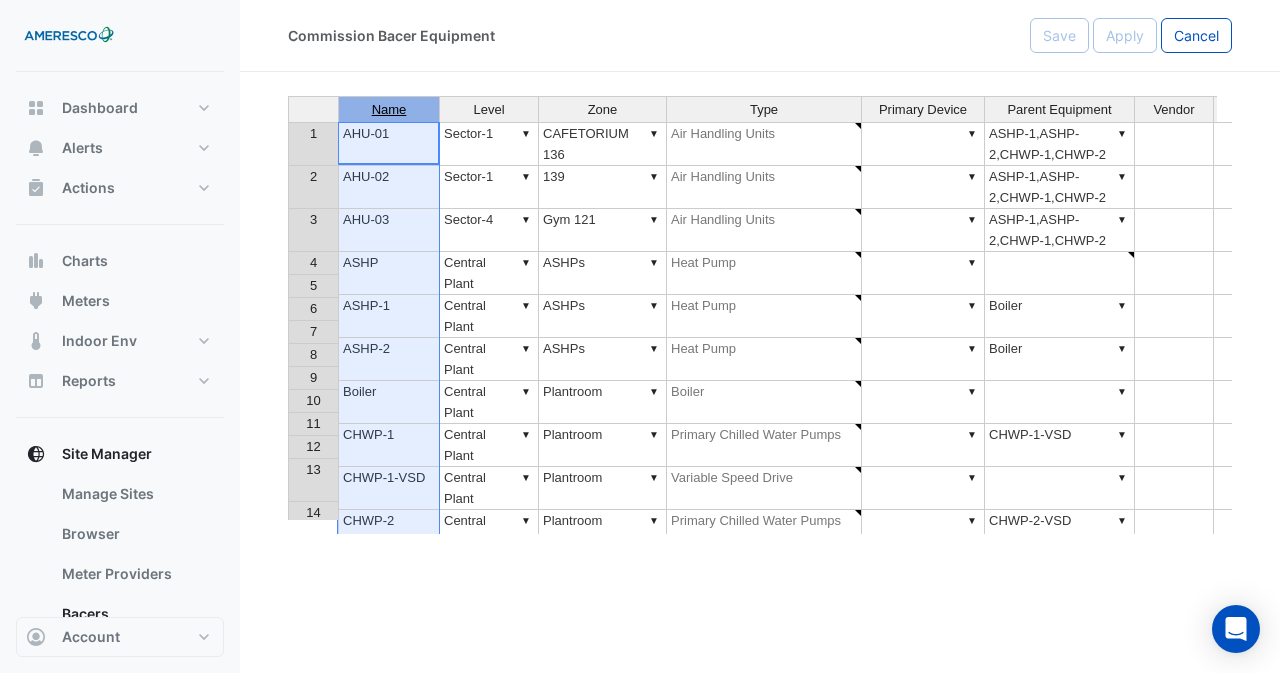 click on "Name" at bounding box center [389, 110] 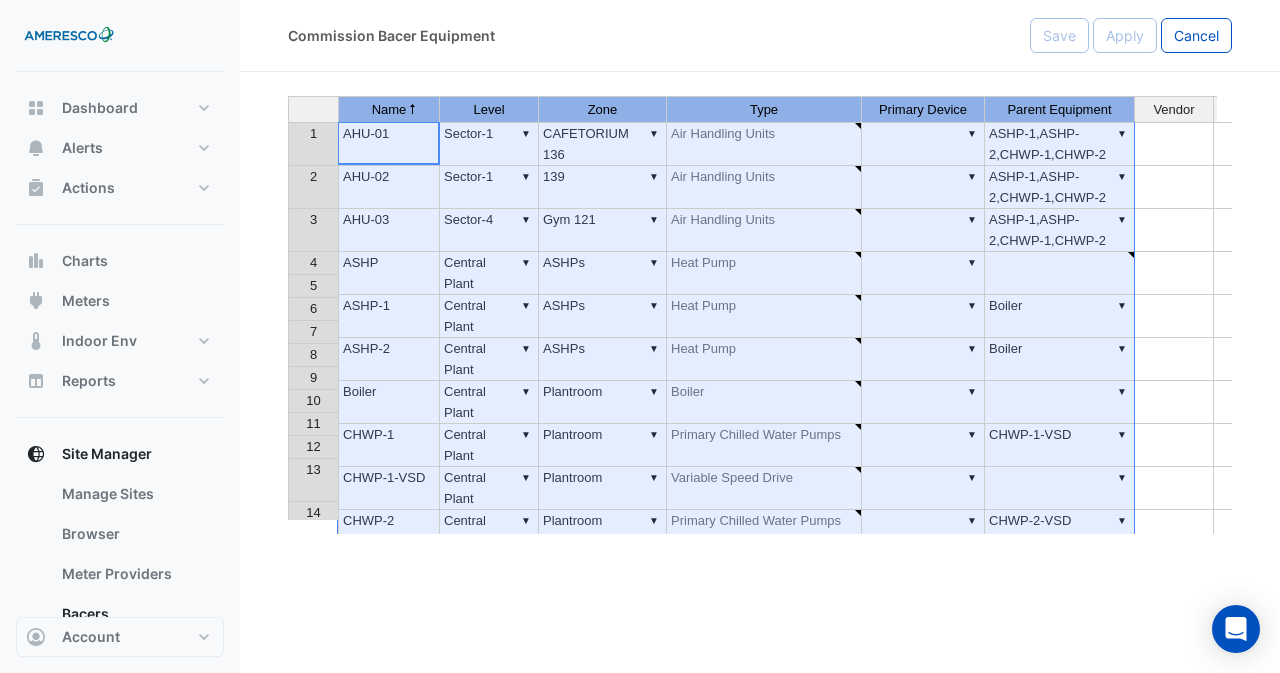 drag, startPoint x: 1070, startPoint y: 139, endPoint x: 1072, endPoint y: 181, distance: 42.047592 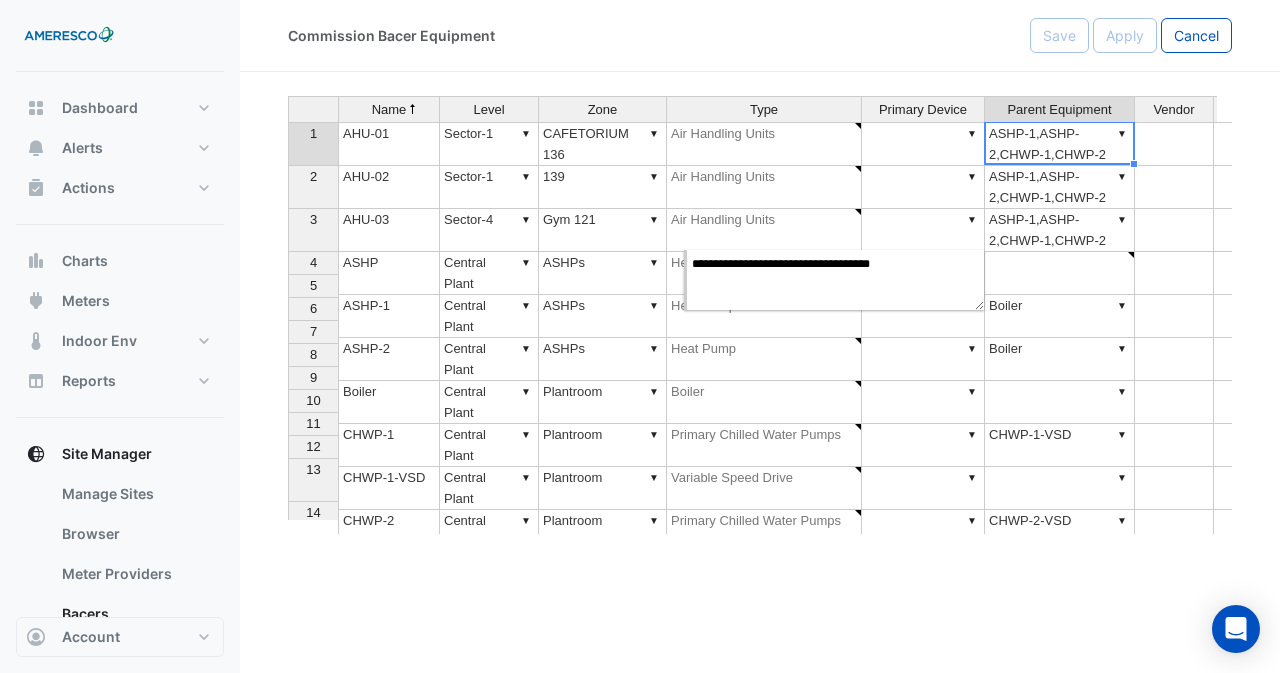 click on "▼ ASHP-1,ASHP-2,CHWP-1,CHWP-2" at bounding box center (1060, 230) 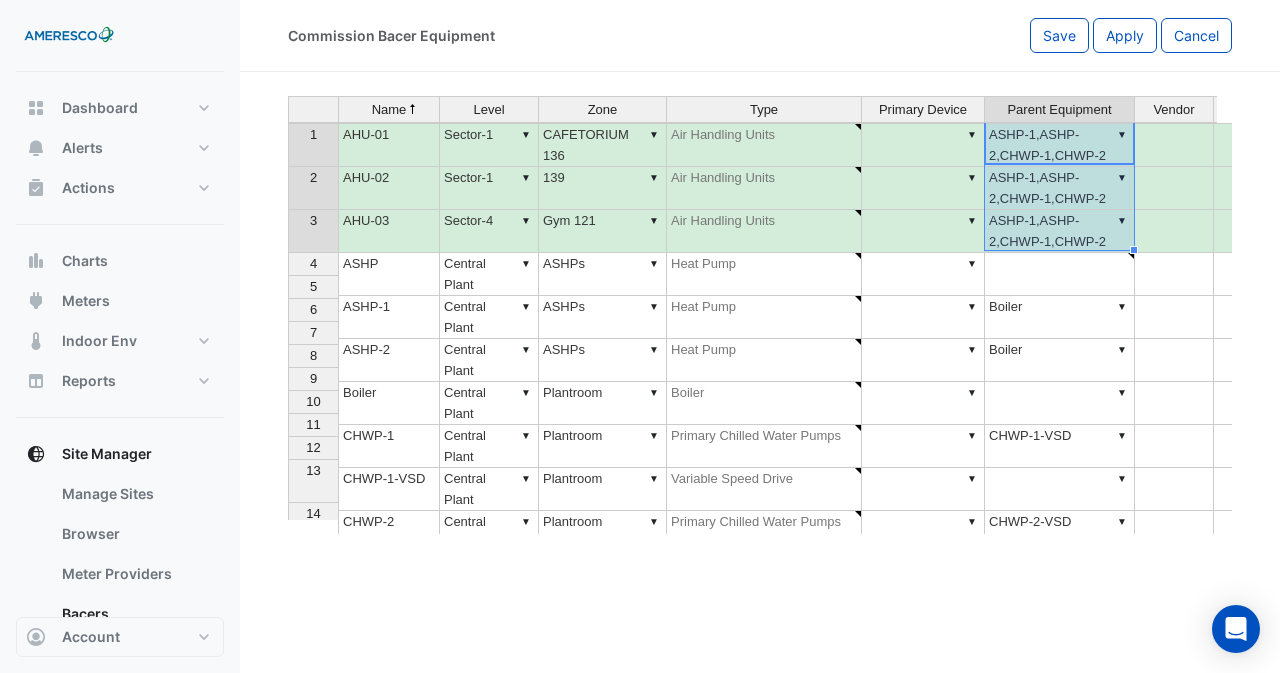 scroll, scrollTop: 200, scrollLeft: 0, axis: vertical 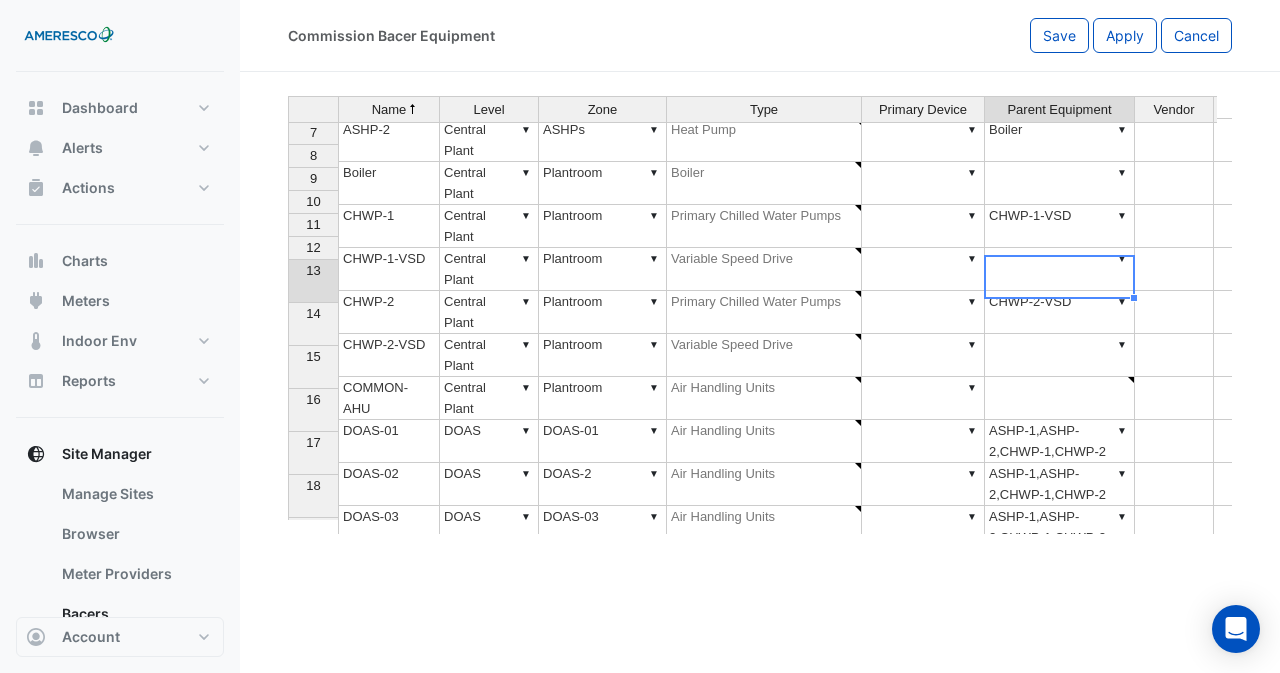 click on "▼ ASHP-1,ASHP-2,CHWP-1,CHWP-2" at bounding box center [1060, 441] 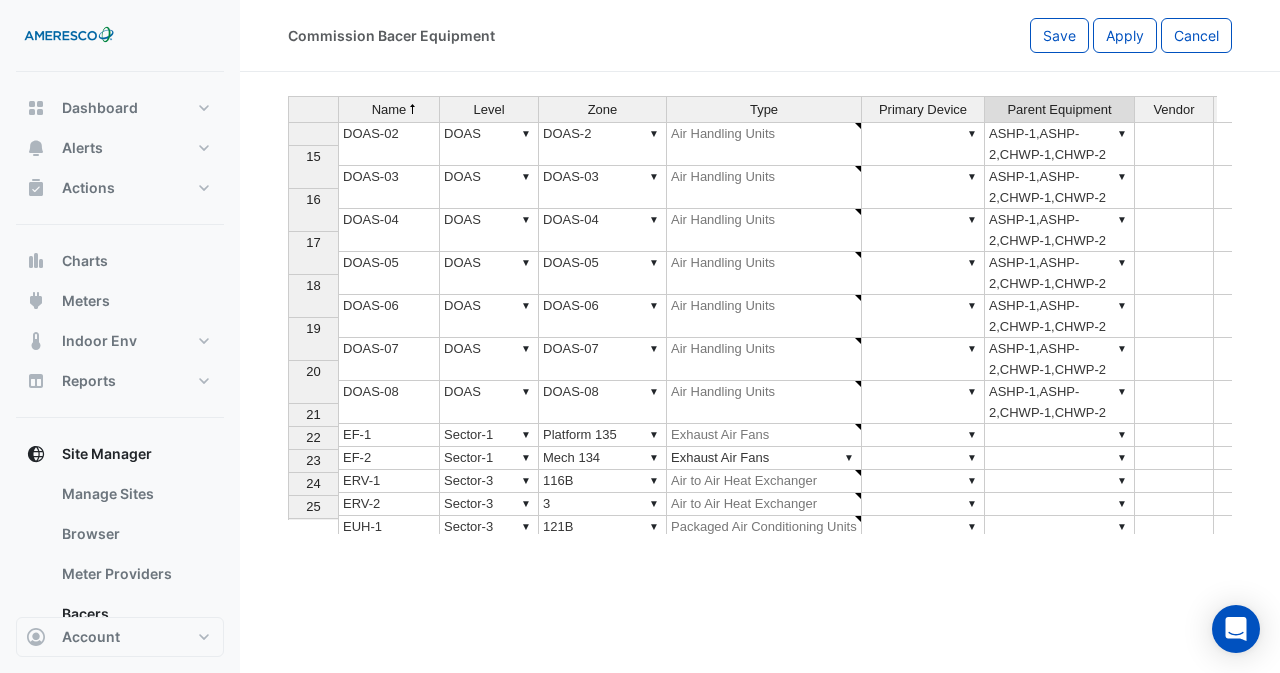 click on "▼ ASHP-1,ASHP-2,CHWP-1,CHWP-2" at bounding box center (1060, 402) 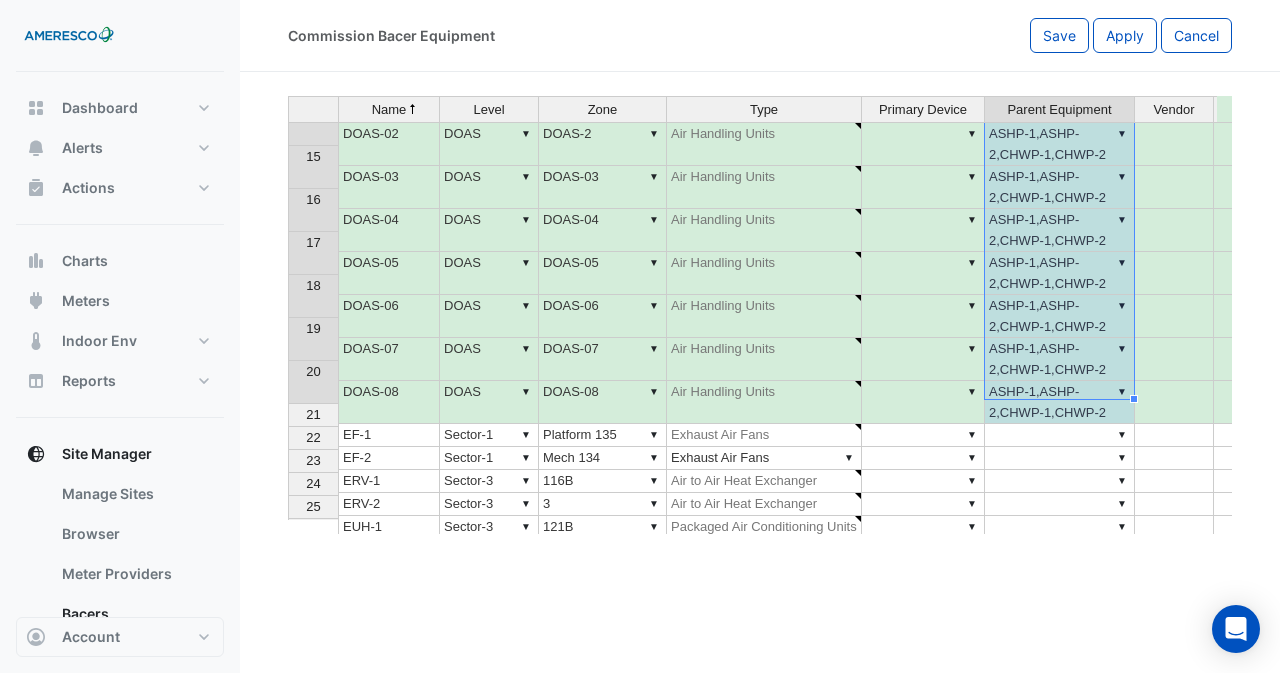 scroll, scrollTop: 0, scrollLeft: 0, axis: both 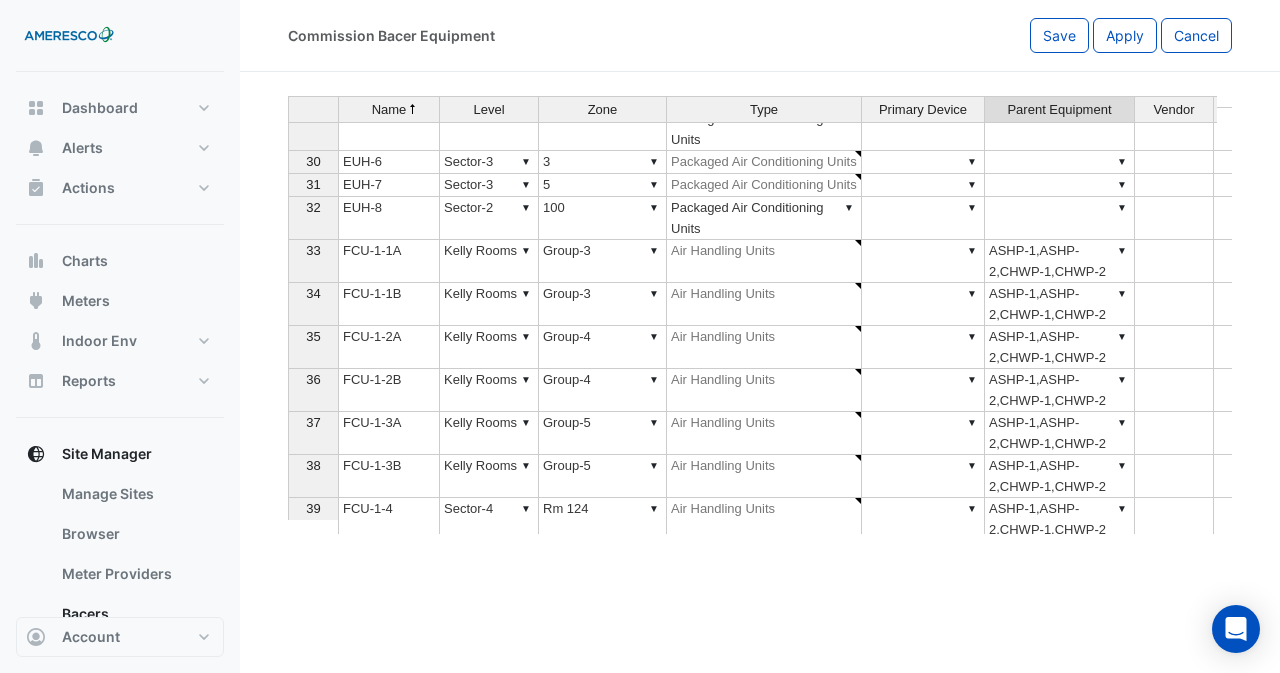 click on "▼ ASHP-1,ASHP-2,CHWP-1,CHWP-2" at bounding box center (1060, 261) 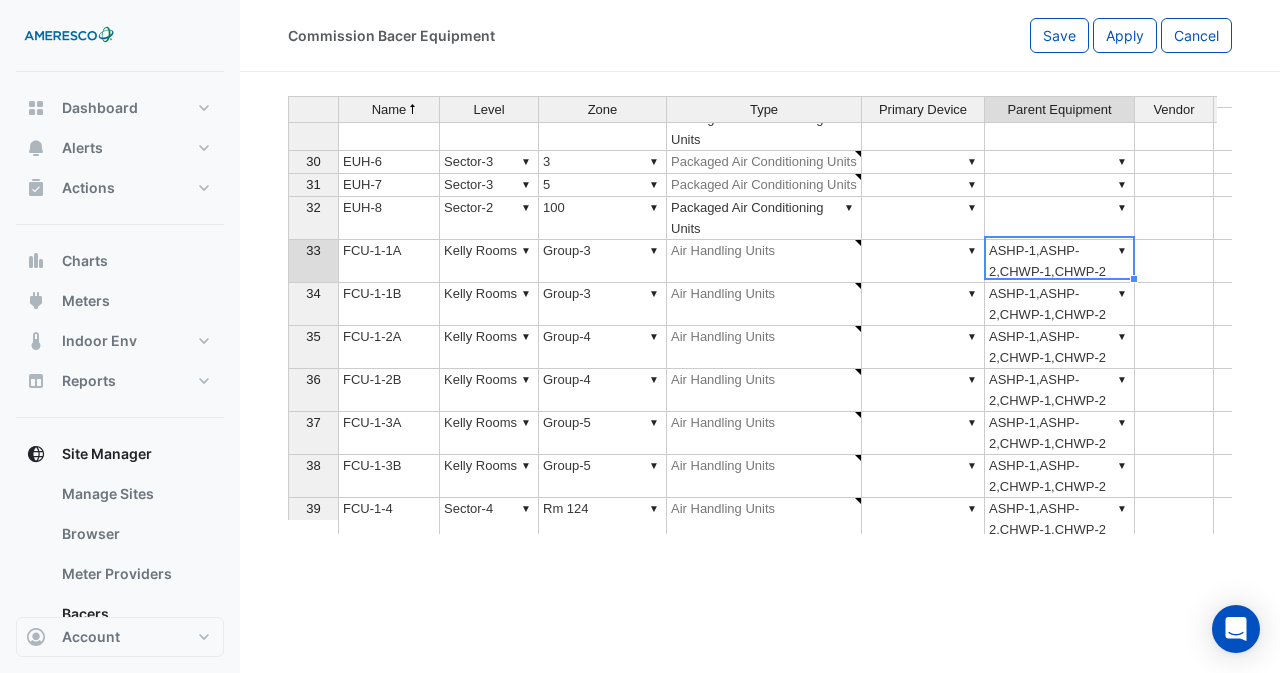 scroll, scrollTop: 1400, scrollLeft: 0, axis: vertical 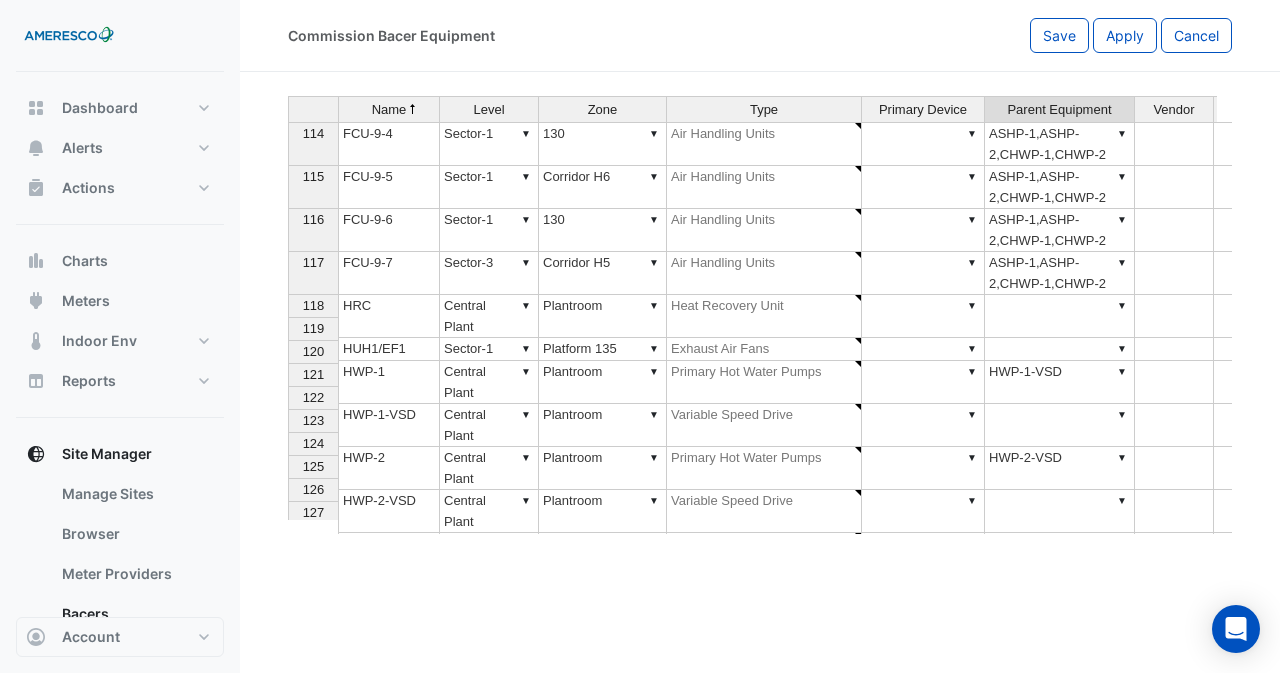 click on "▼ ASHP-1,ASHP-2,CHWP-1,CHWP-2" at bounding box center (1060, 273) 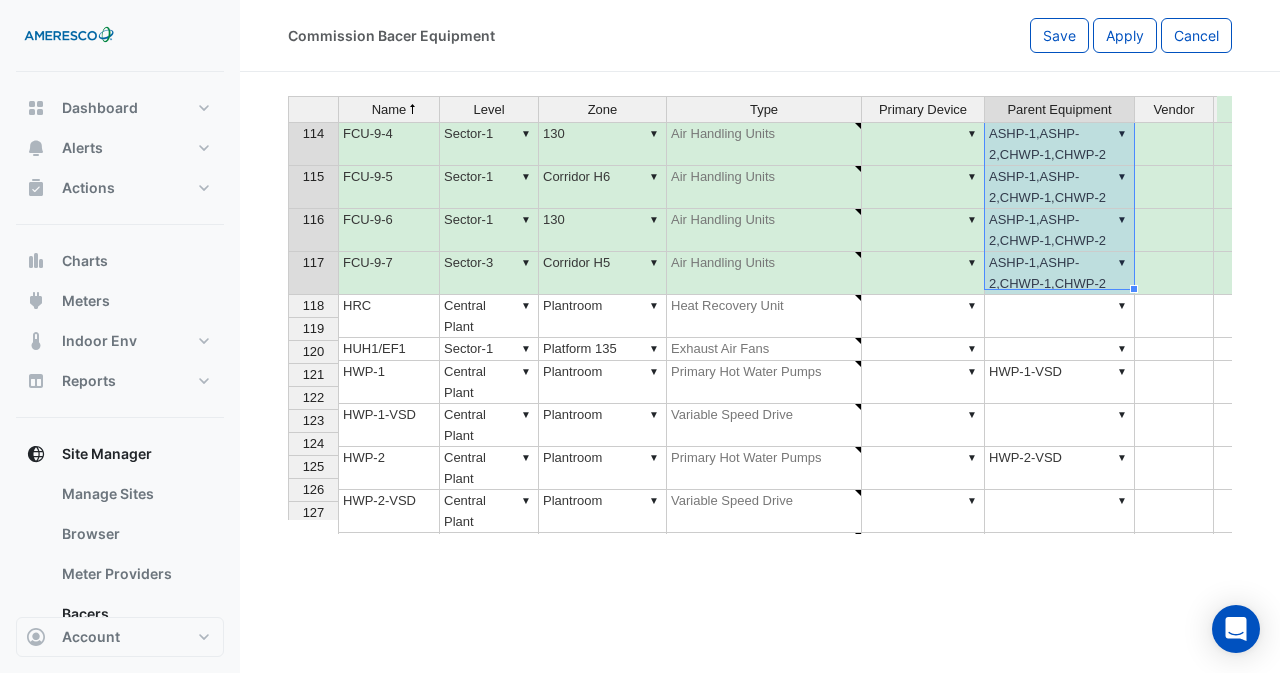 scroll, scrollTop: 4200, scrollLeft: 0, axis: vertical 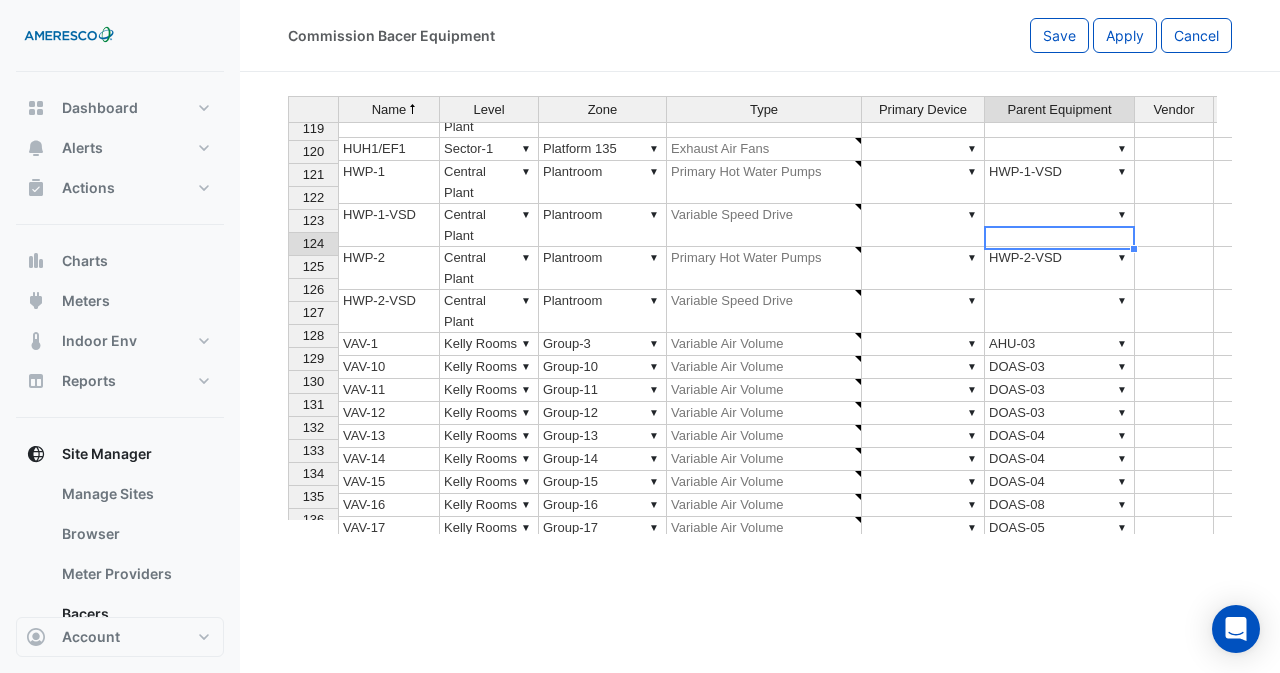 click on "▼ AHU-03" at bounding box center (1060, 344) 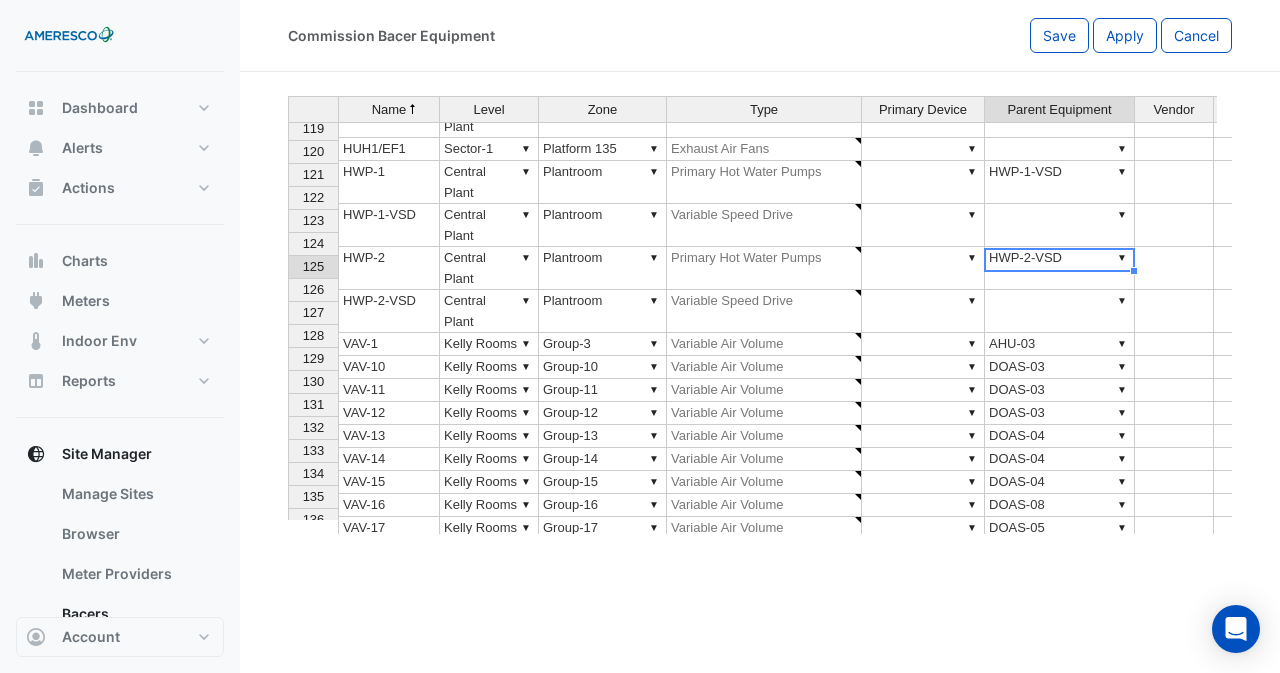 click on "▼ DOAS-03" at bounding box center [1060, 367] 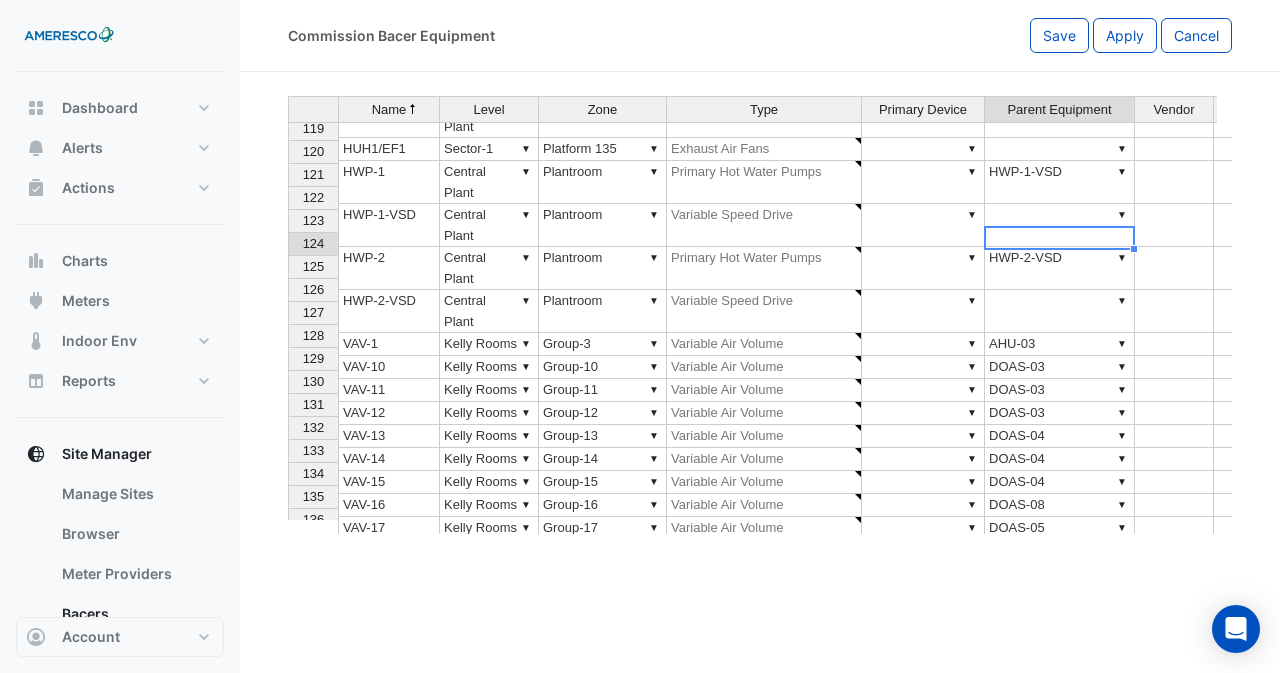 click on "▼ AHU-03" at bounding box center (1060, 344) 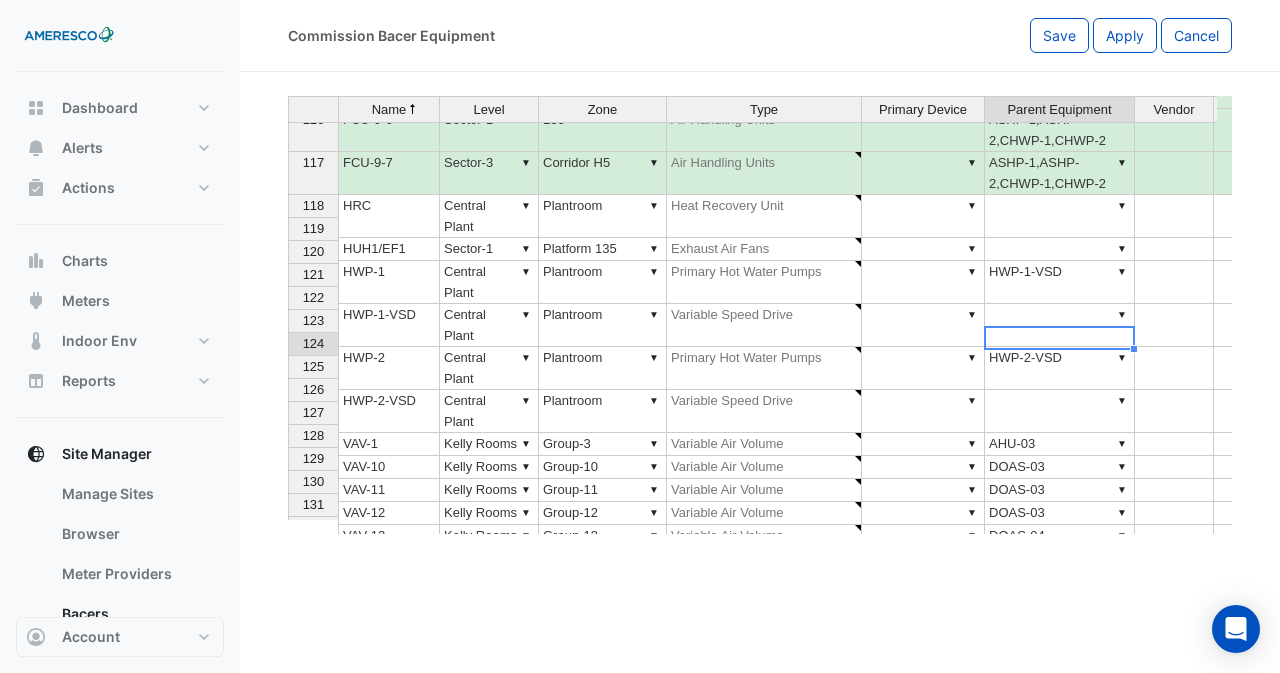 click on "▼ DOAS-03" at bounding box center (1060, 467) 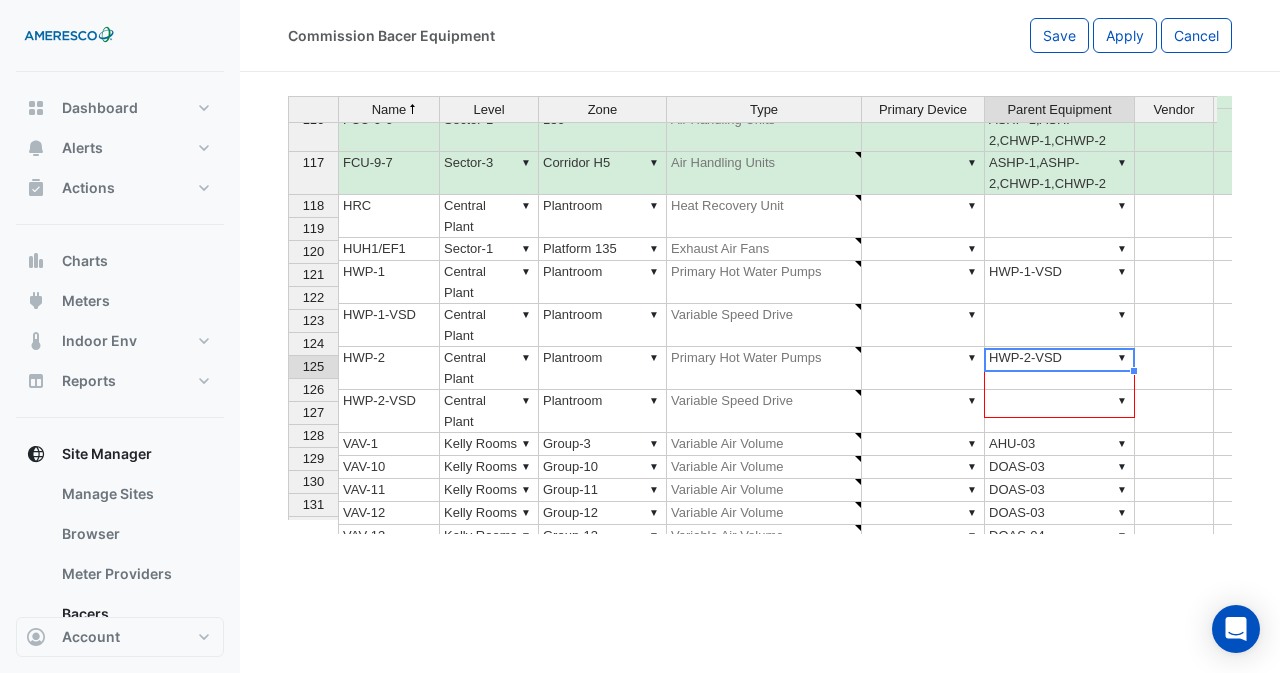 drag, startPoint x: 1134, startPoint y: 372, endPoint x: 1126, endPoint y: 407, distance: 35.902645 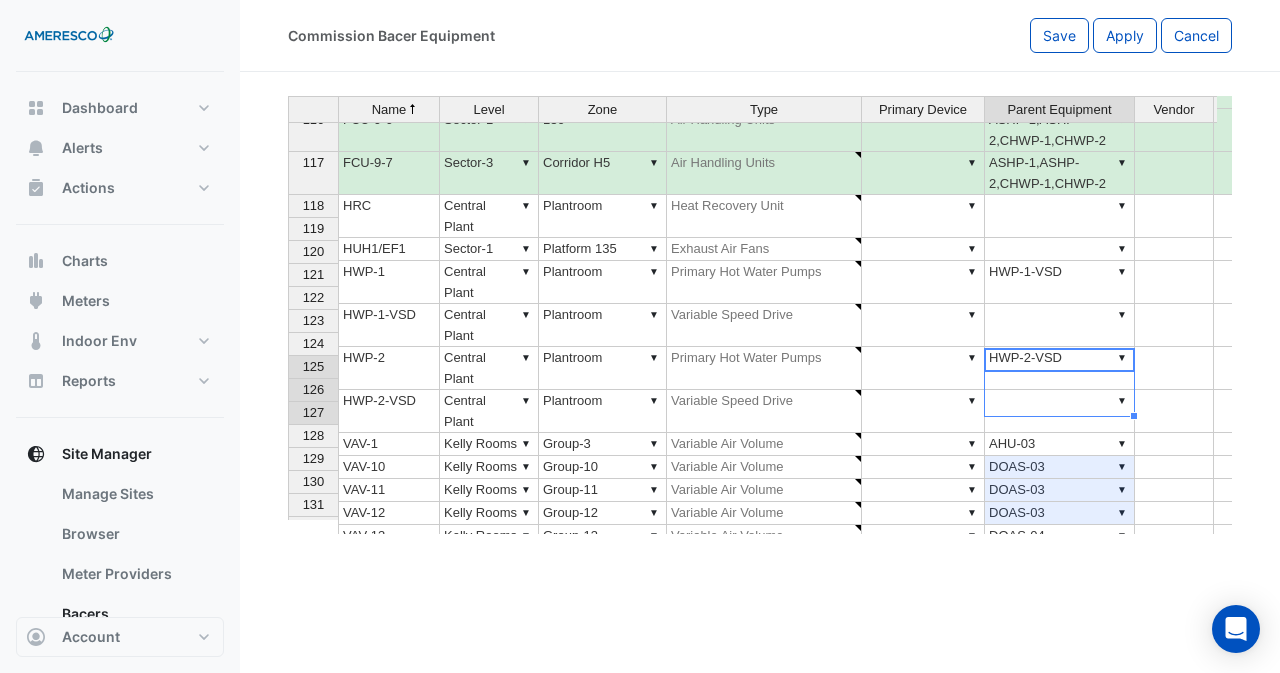 click on "▼ DOAS-03" at bounding box center [1060, 467] 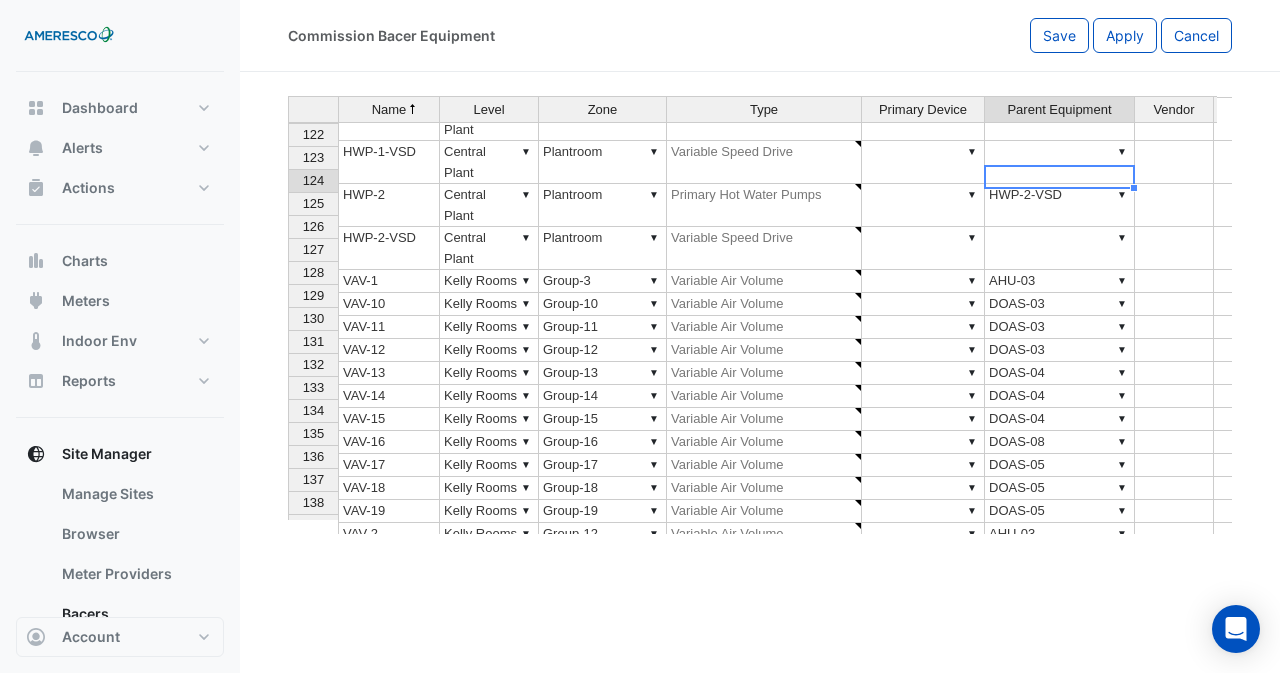click on "▼ AHU-03" at bounding box center (1060, 281) 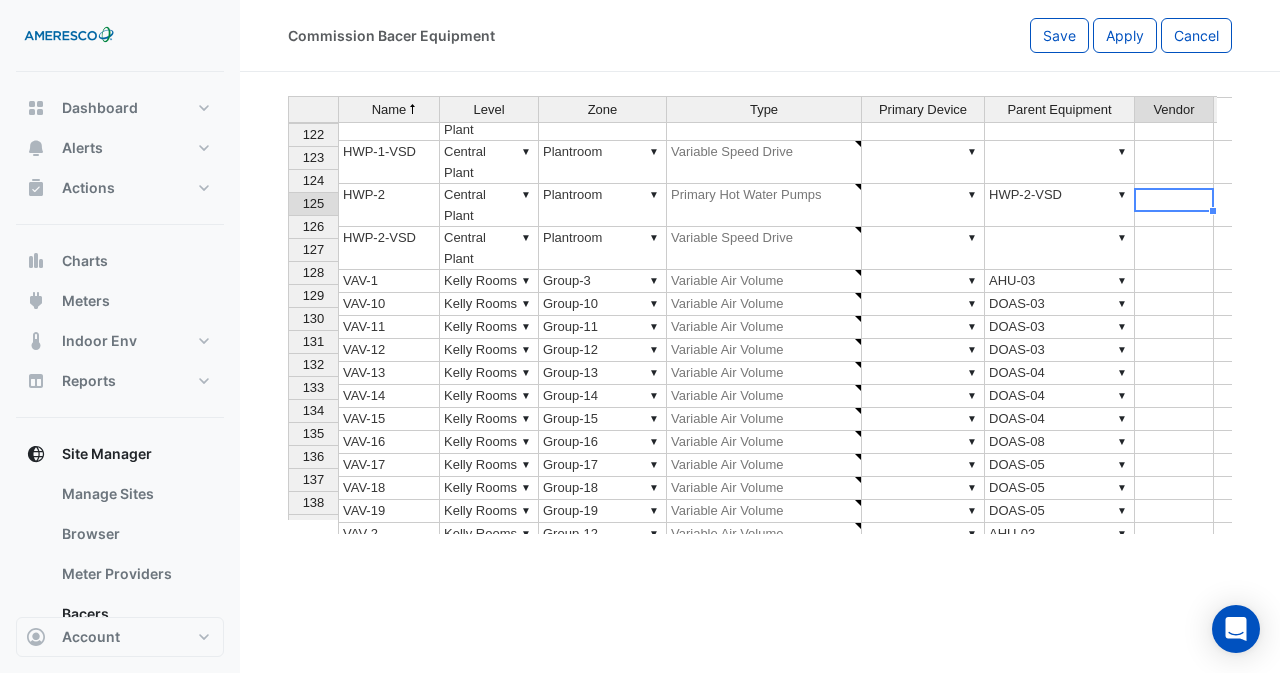 click on "▼ DOAS-03" at bounding box center (1060, 304) 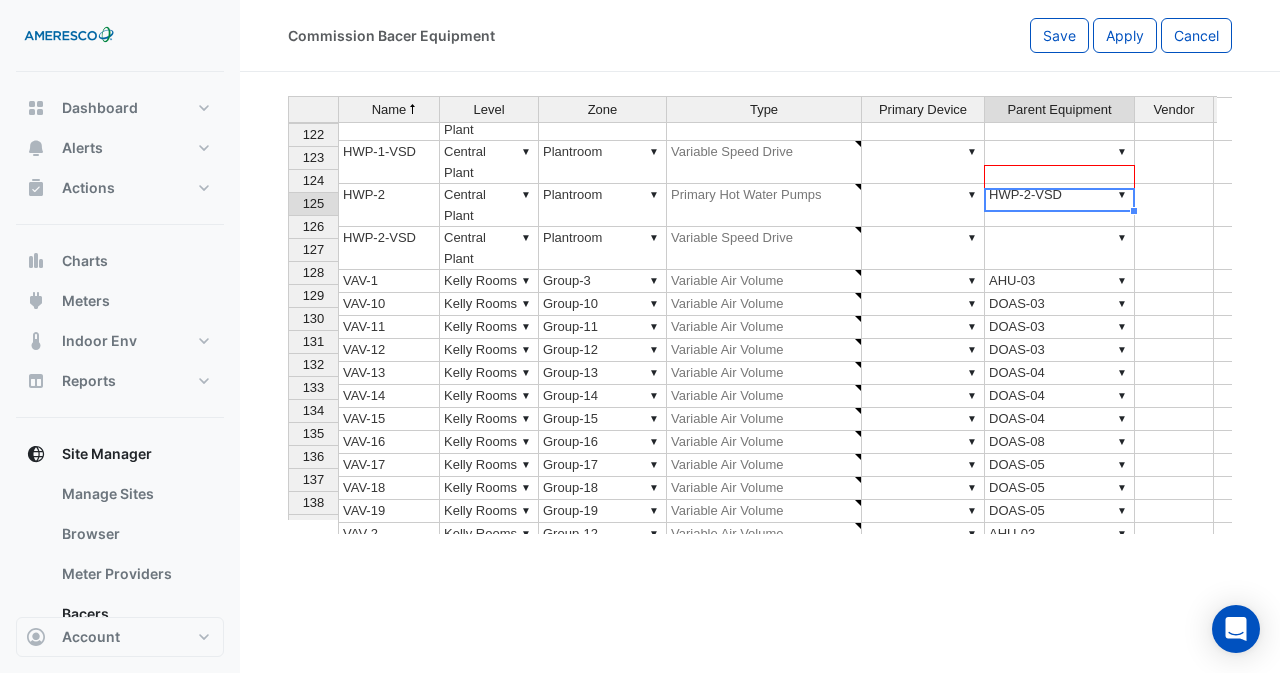 drag, startPoint x: 1130, startPoint y: 209, endPoint x: 1124, endPoint y: 181, distance: 28.635643 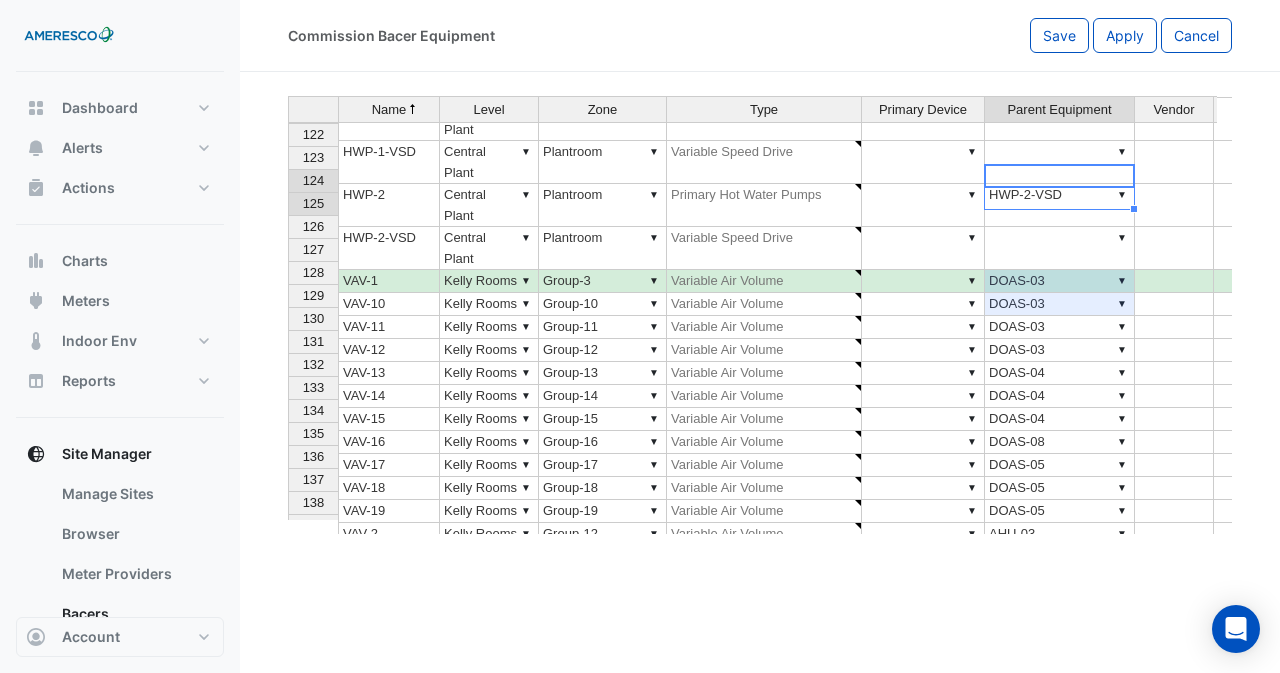 click on "▼ DOAS-05" at bounding box center (1060, 557) 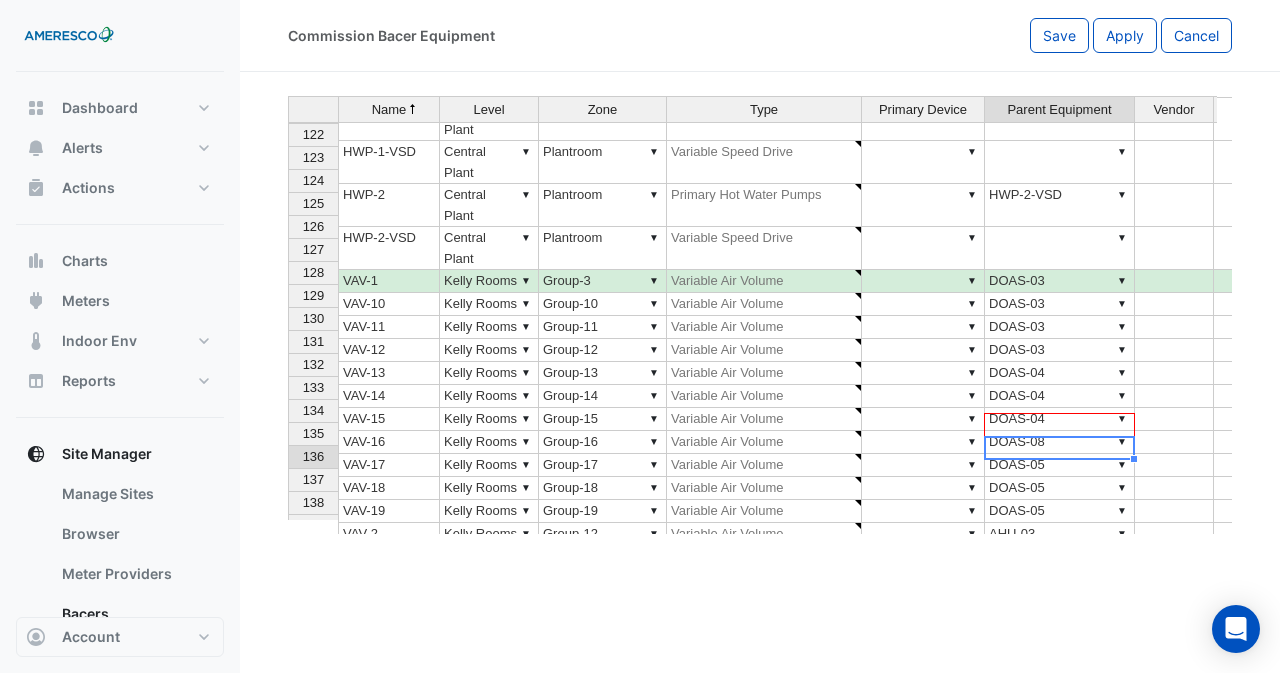 drag, startPoint x: 1132, startPoint y: 461, endPoint x: 1133, endPoint y: 429, distance: 32.01562 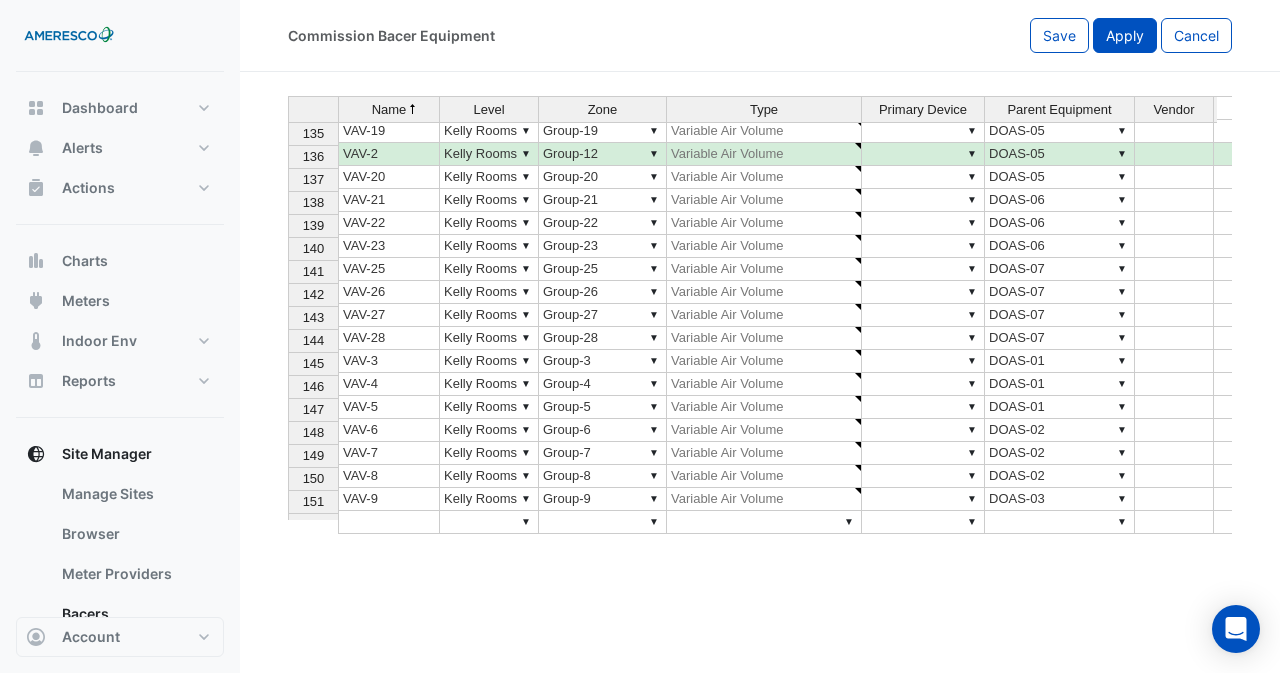 click on "Apply" 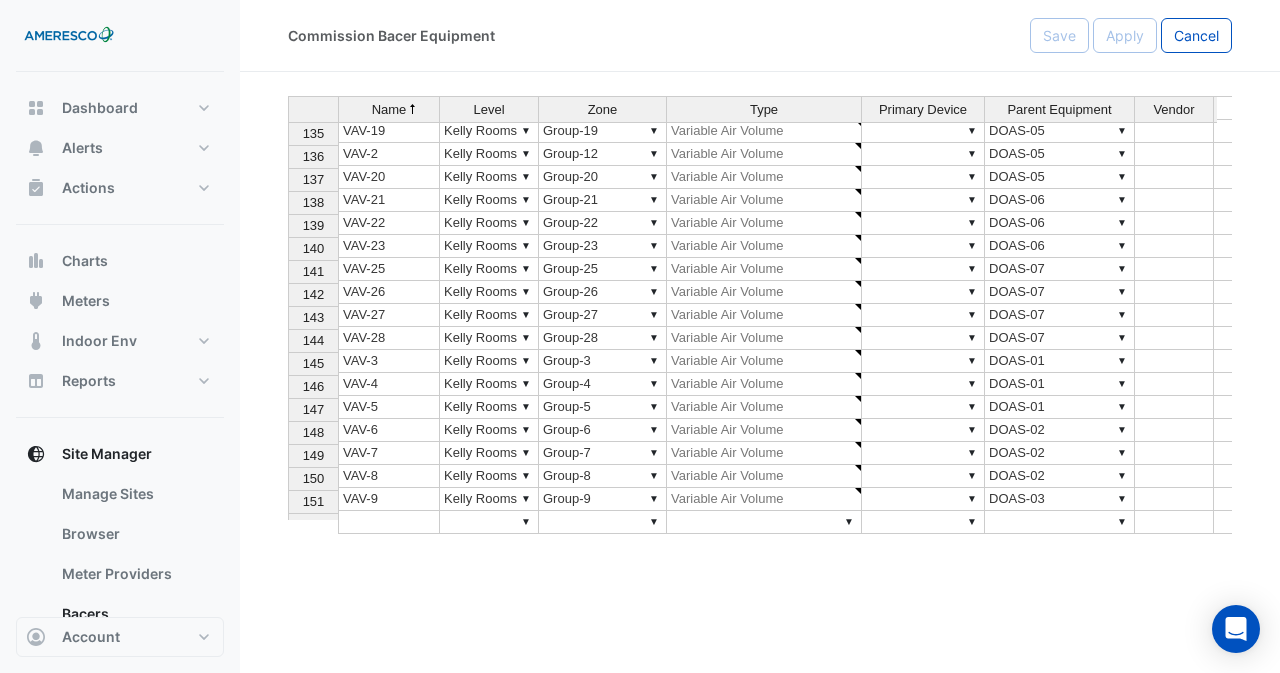 click on "▼ DOAS-01" at bounding box center (1060, 361) 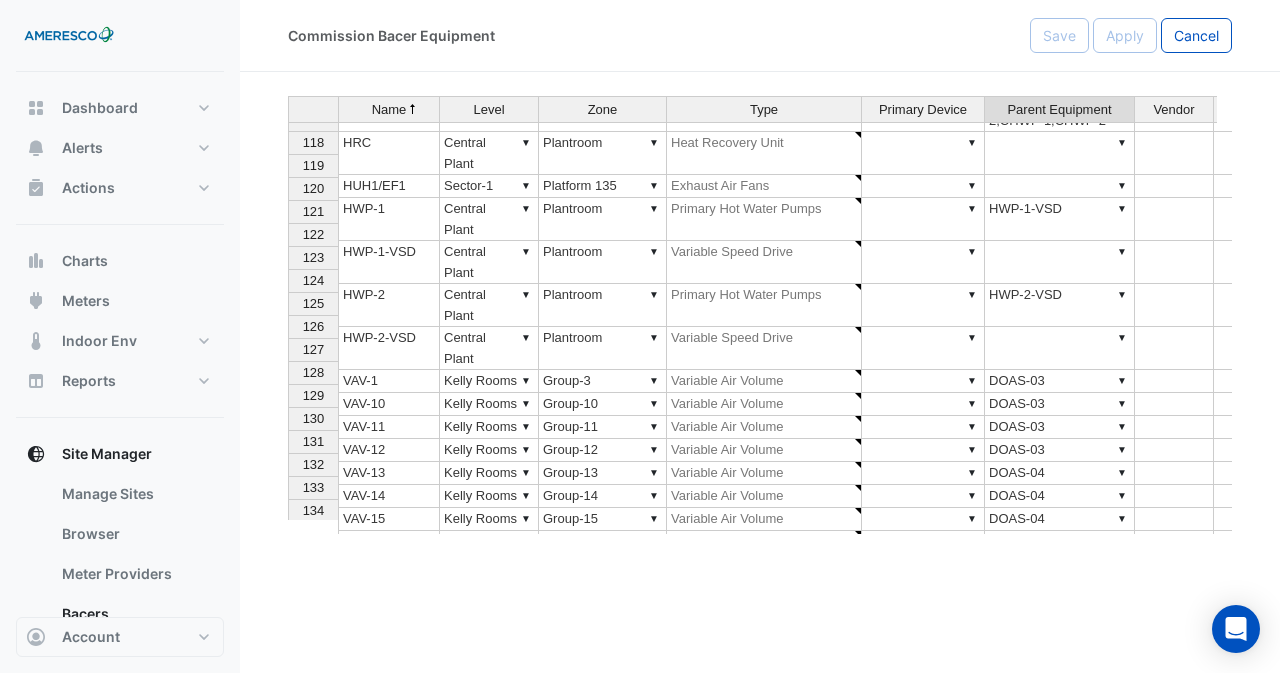 click on "▼ DOAS-03" at bounding box center [1060, 381] 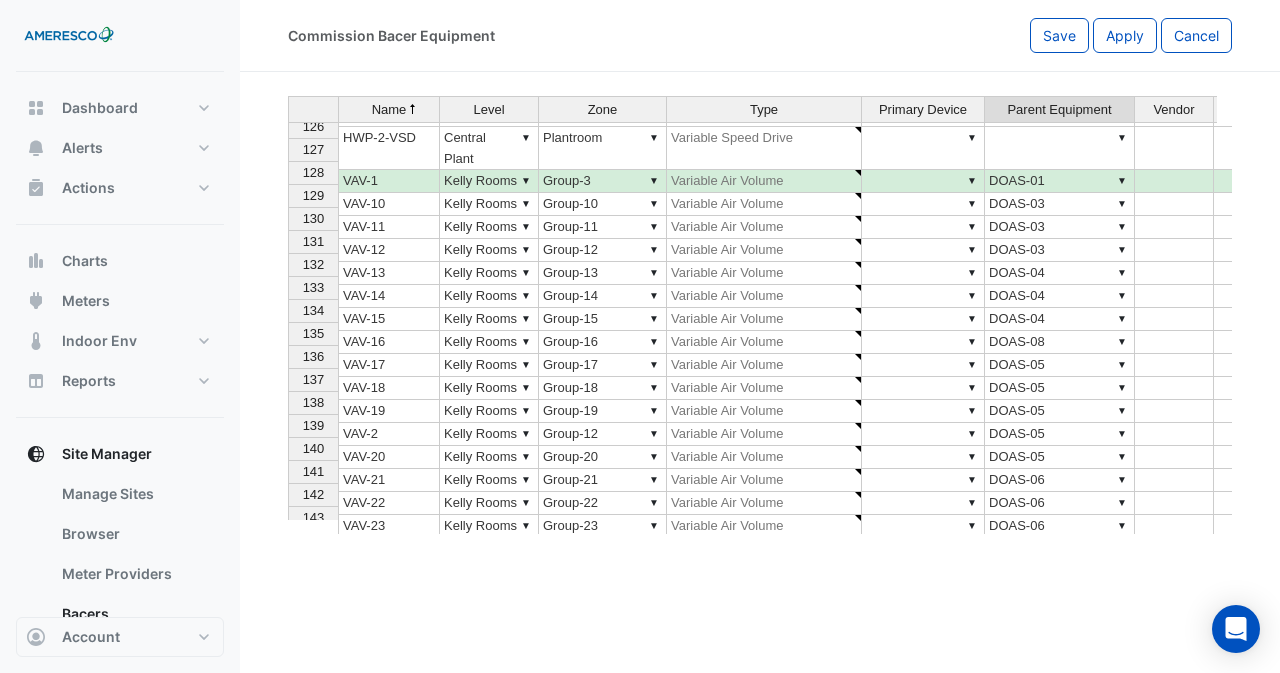 type on "**********" 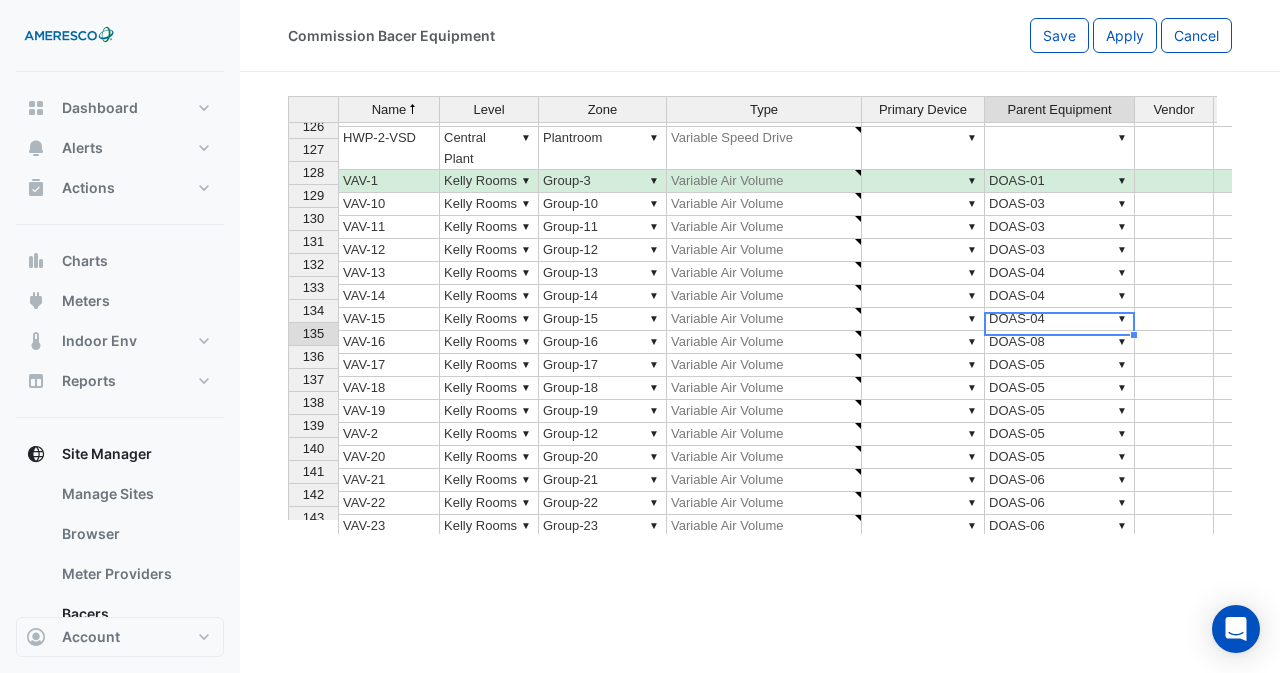 click on "▼ DOAS-05" at bounding box center [1060, 434] 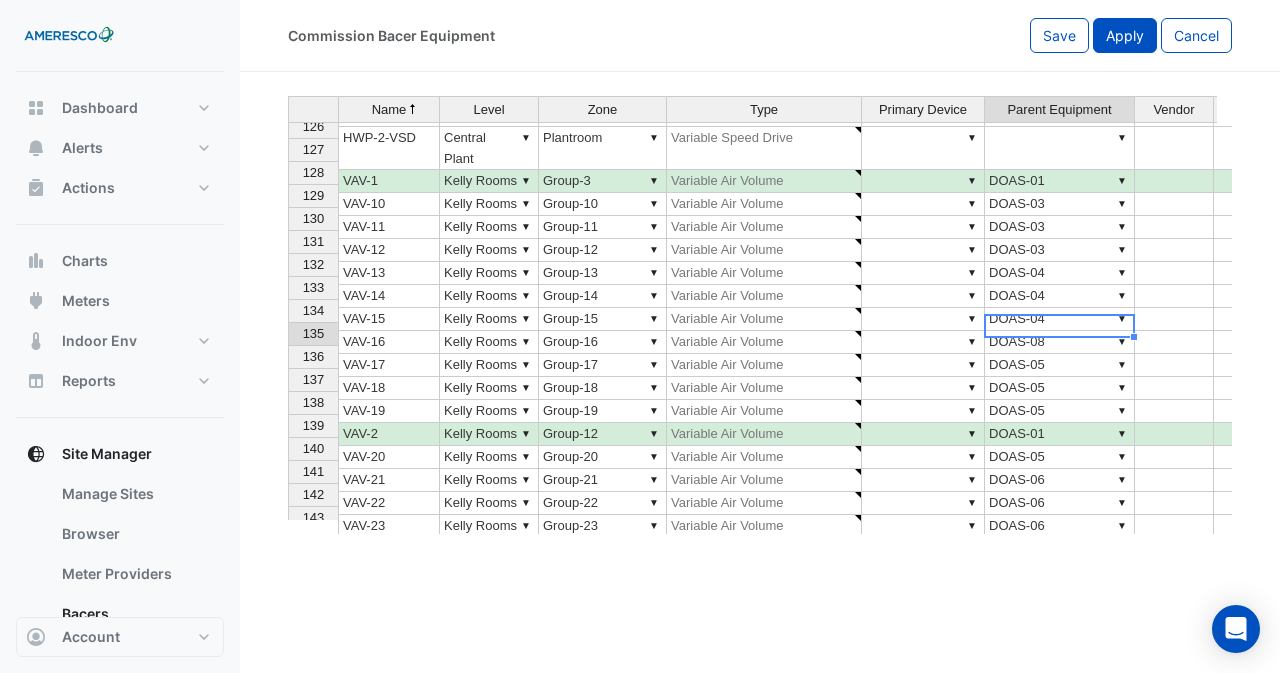 click on "Apply" 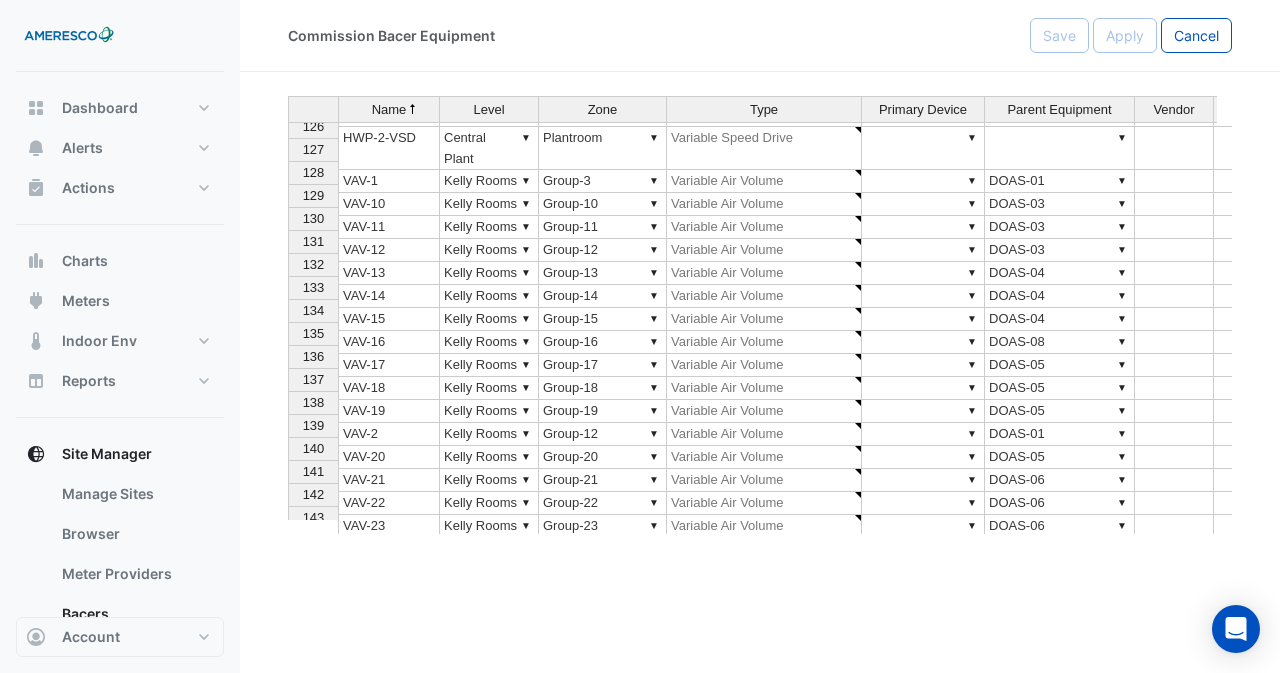 click on "Name Level Zone Type Primary Device Parent Equipment Vendor Model Role Capacity Capacity Units 115 FCU-9-5 ▼ Sector-1 ▼ Corridor H6 ▼ Air Handling Units ▼ ▼ ASHP-1,ASHP-2,CHWP-1,CHWP-2 116 FCU-9-6 ▼ Sector-1 ▼ 130 ▼ Air Handling Units ▼ ▼ ASHP-1,ASHP-2,CHWP-1,CHWP-2 117 FCU-9-7 ▼ Sector-3 ▼ Corridor H5 ▼ Air Handling Units ▼ ▼ ASHP-1,ASHP-2,CHWP-1,CHWP-2 118 HRC ▼ Central Plant ▼ Plantroom ▼ Heat Recovery Unit ▼ ▼ 119 HUH1/EF1 ▼ Sector-1 ▼ Platform 135 ▼ Exhaust Air Fans ▼ ▼ 120 HWP-1 ▼ Central Plant ▼ Plantroom ▼ Primary Hot Water Pumps ▼ ▼ HWP-1-VSD 121 HWP-1-VSD ▼ Central Plant ▼ Plantroom ▼ Variable Speed Drive ▼ ▼ 122 HWP-2 ▼ Central Plant ▼ Plantroom ▼ Primary Hot Water Pumps ▼ ▼ HWP-2-VSD 123 HWP-2-VSD ▼ Central Plant ▼ Plantroom ▼ Variable Speed Drive ▼ ▼ 124 VAV-1 ▼ Kelly Rooms ▼ Group-3 ▼ Variable Air Volume ▼ ▼ DOAS-01 125 VAV-10 ▼ Kelly Rooms ▼ Group-10 ▼ Variable Air Volume ▼" 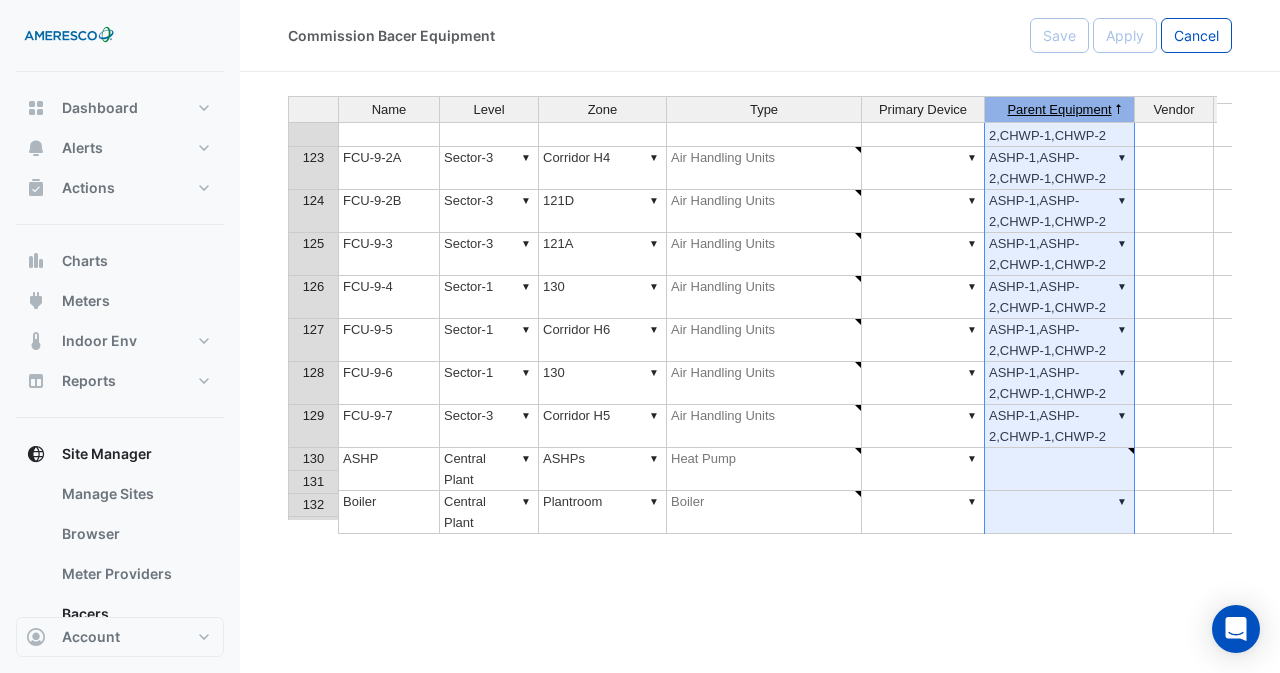 click on "Parent Equipment" at bounding box center (1059, 110) 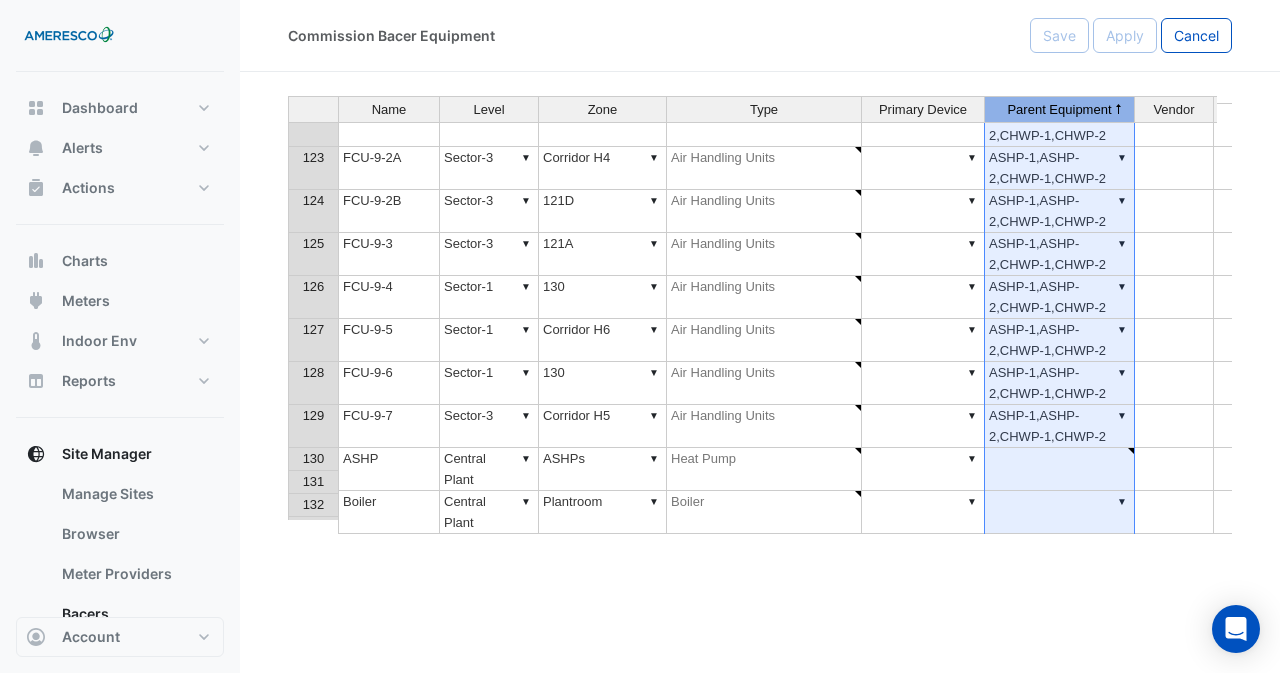 scroll, scrollTop: 4063, scrollLeft: 0, axis: vertical 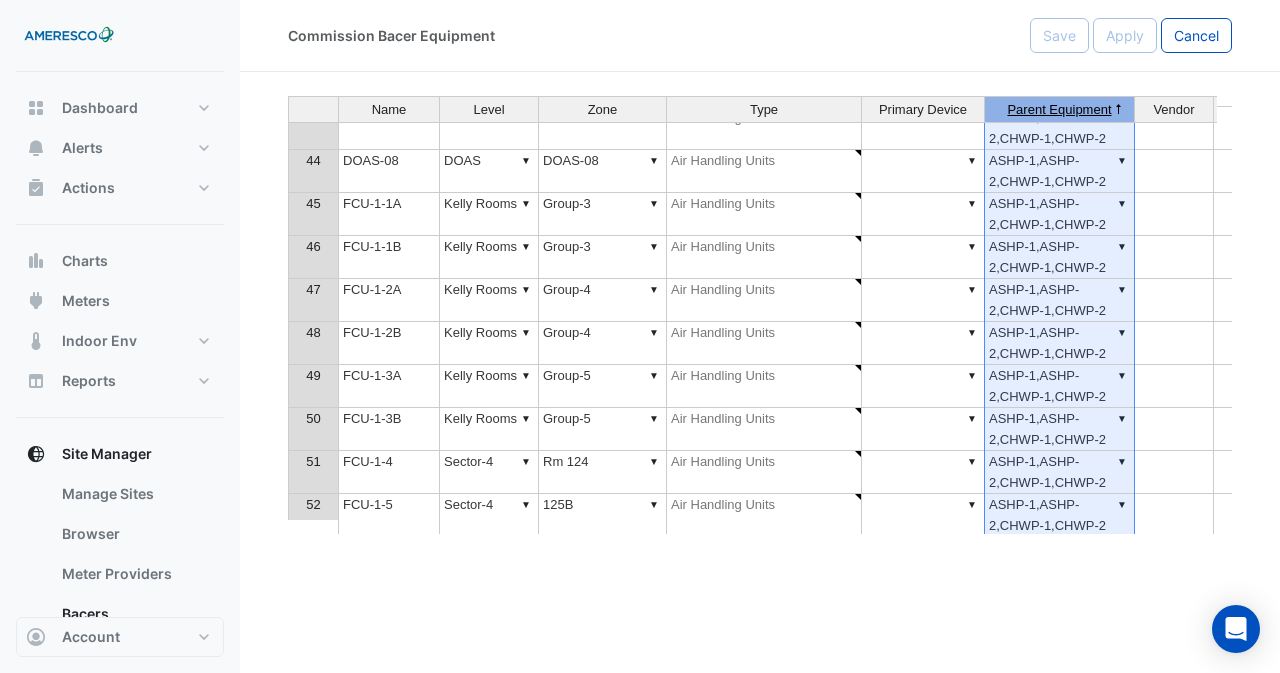 click on "Parent Equipment" at bounding box center [1059, 110] 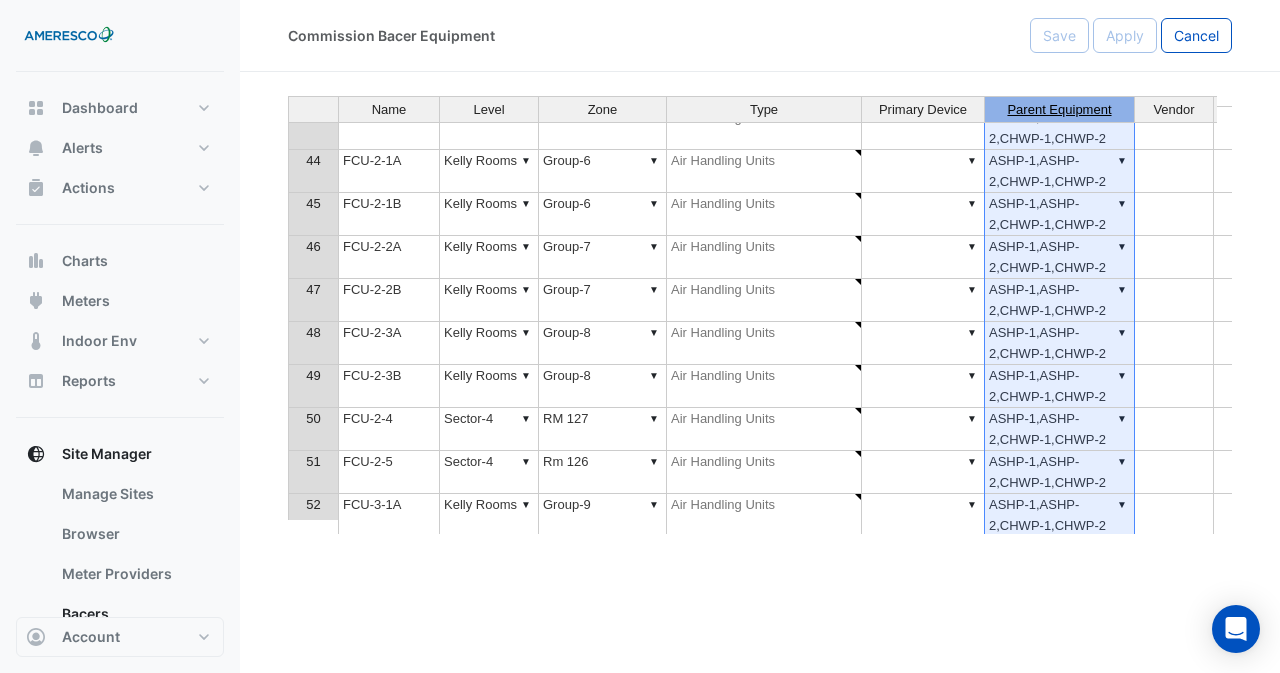 click on "Parent Equipment" at bounding box center (1059, 110) 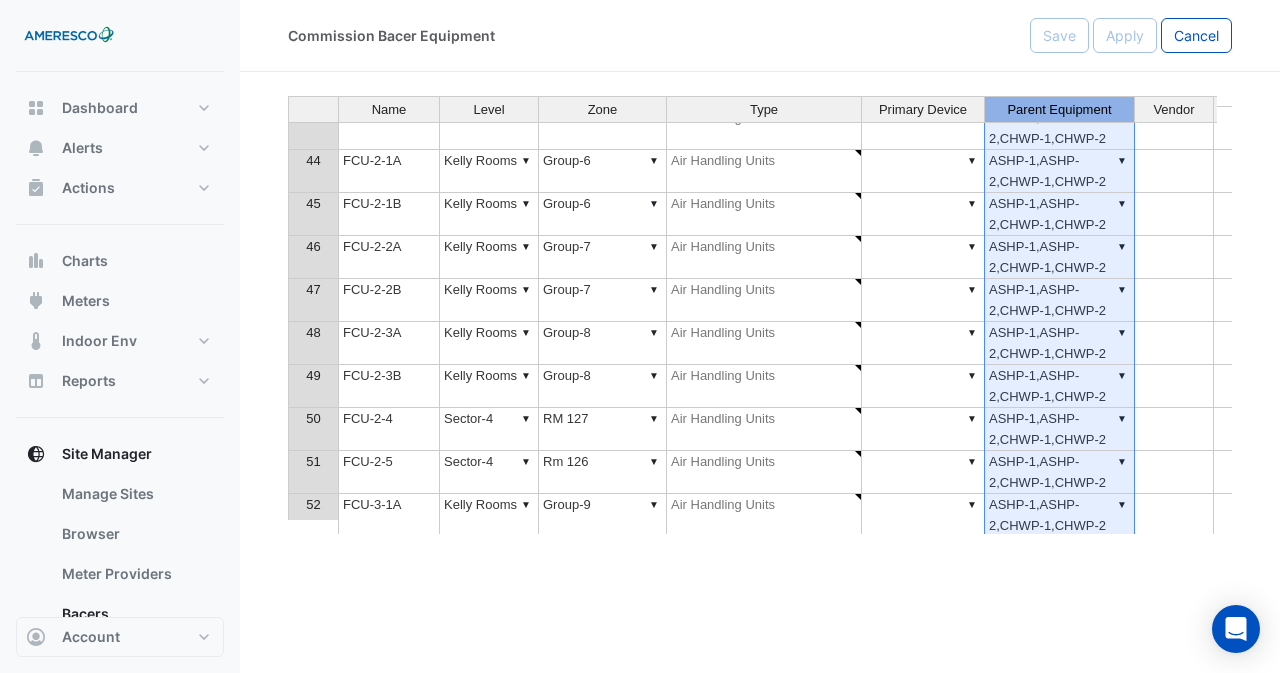 scroll, scrollTop: 1163, scrollLeft: 0, axis: vertical 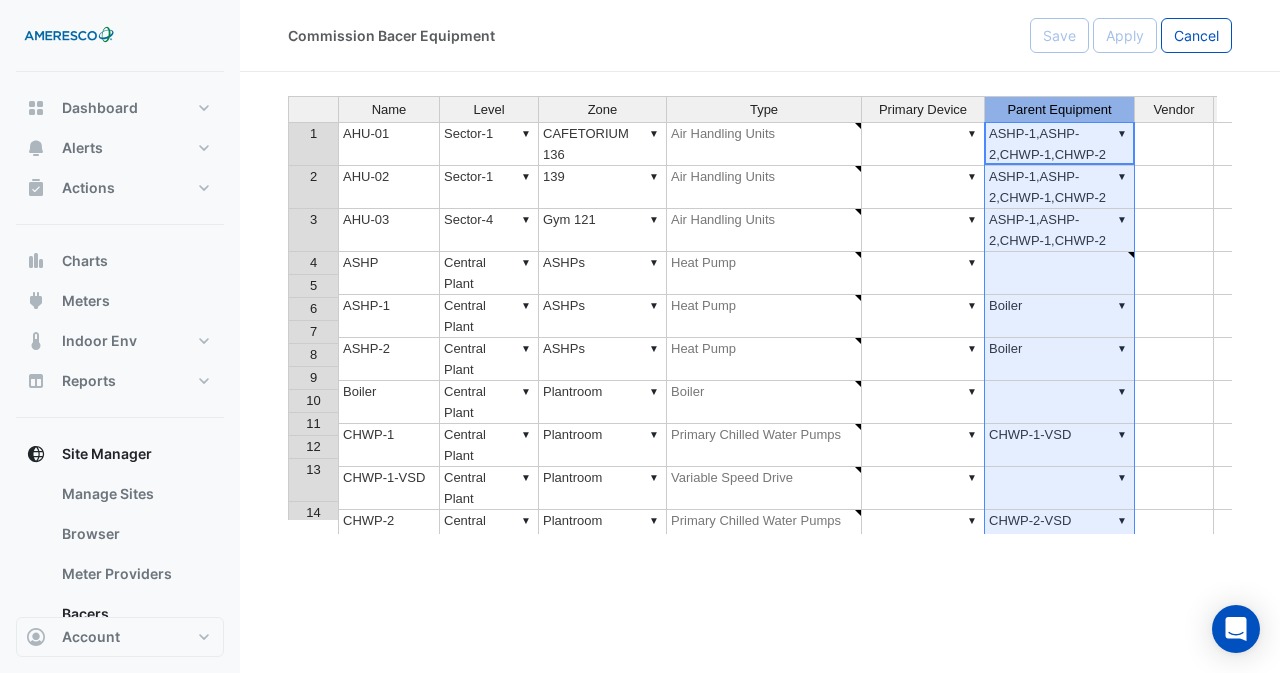click on "▼ ASHP-1,ASHP-2,CHWP-1,CHWP-2" at bounding box center [1060, 144] 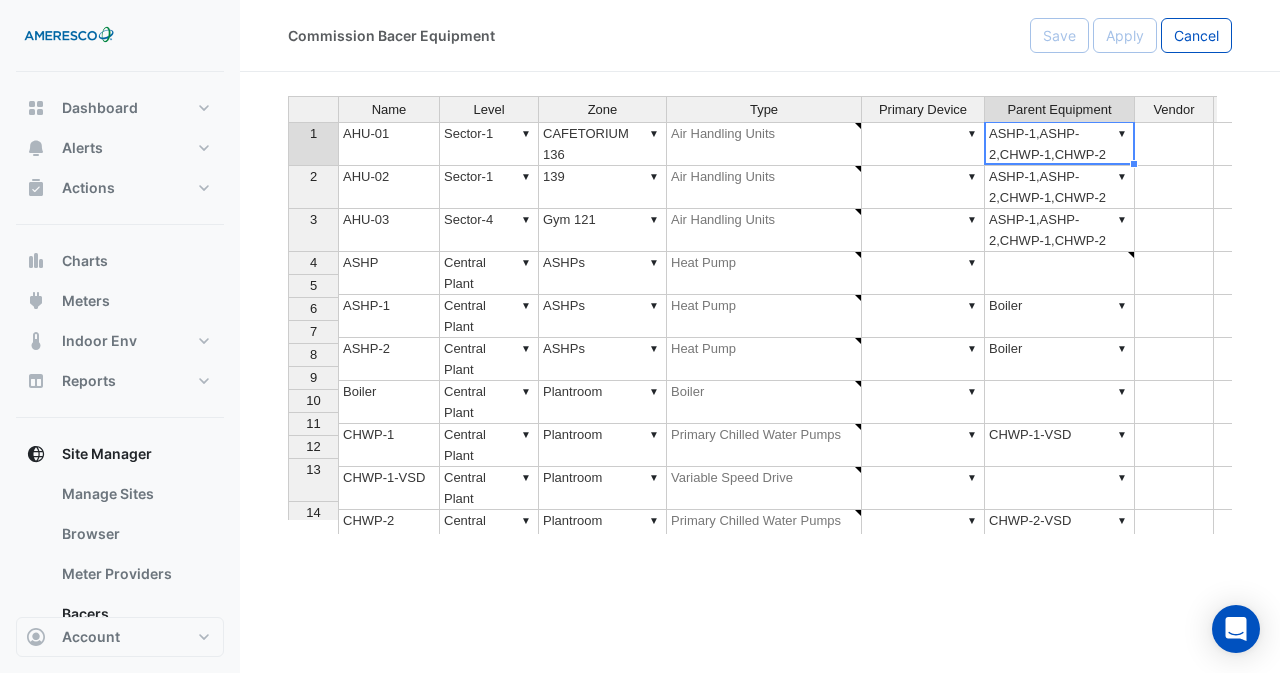 scroll, scrollTop: 800, scrollLeft: 0, axis: vertical 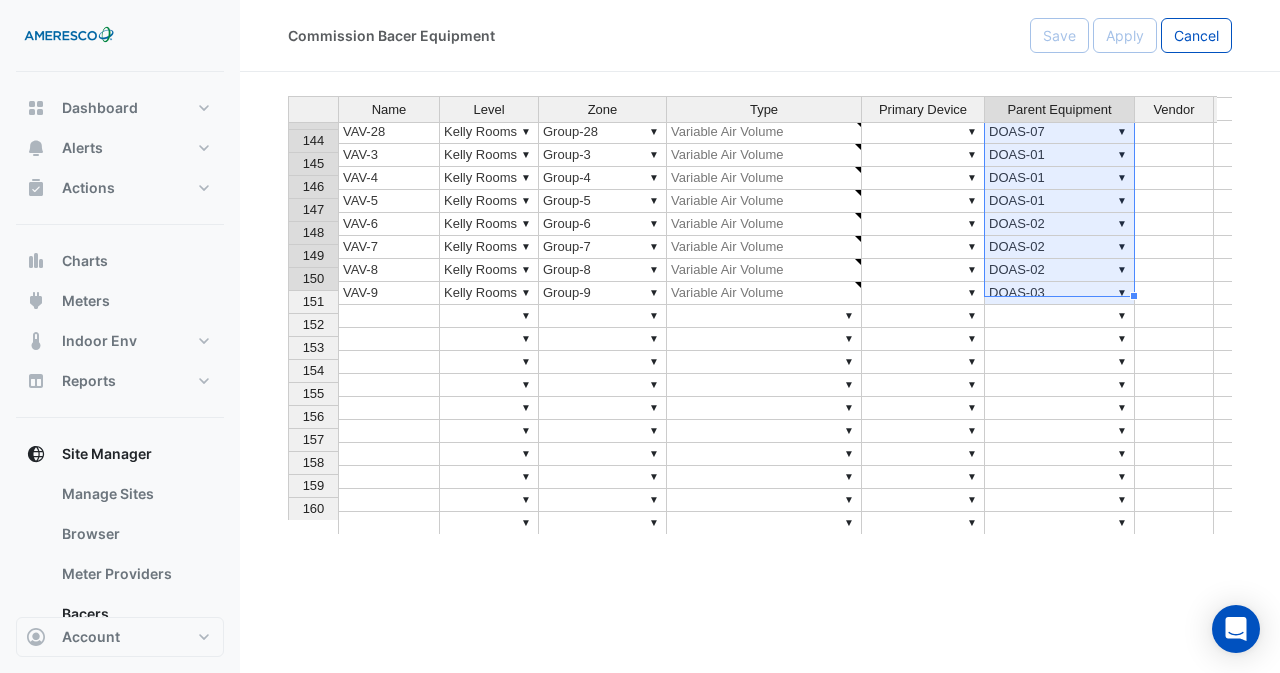 click on "▼ DOAS-03" at bounding box center (1060, 293) 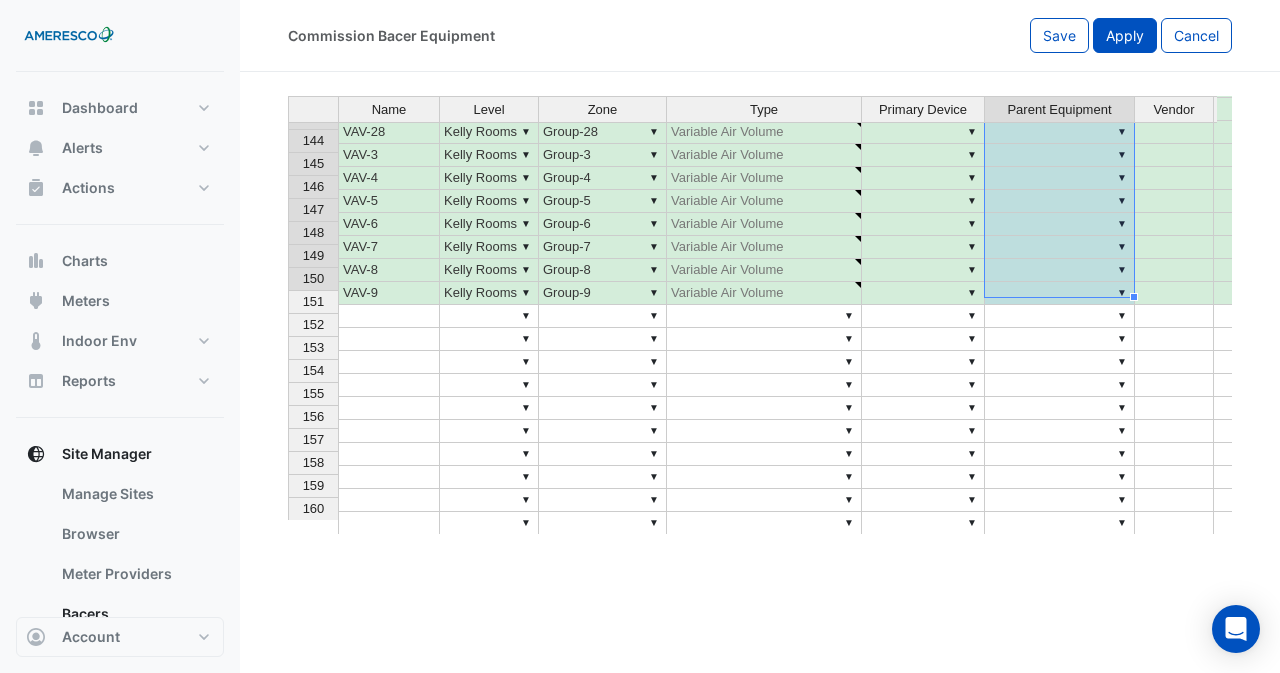 click on "Apply" 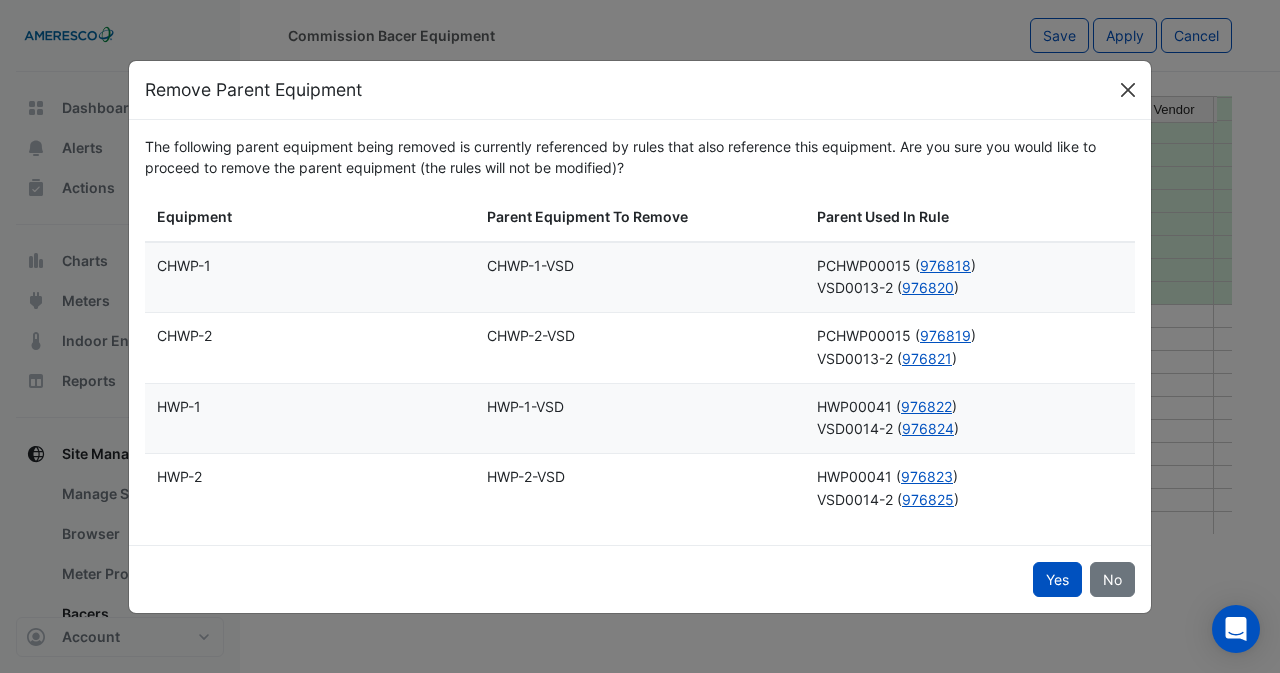 click 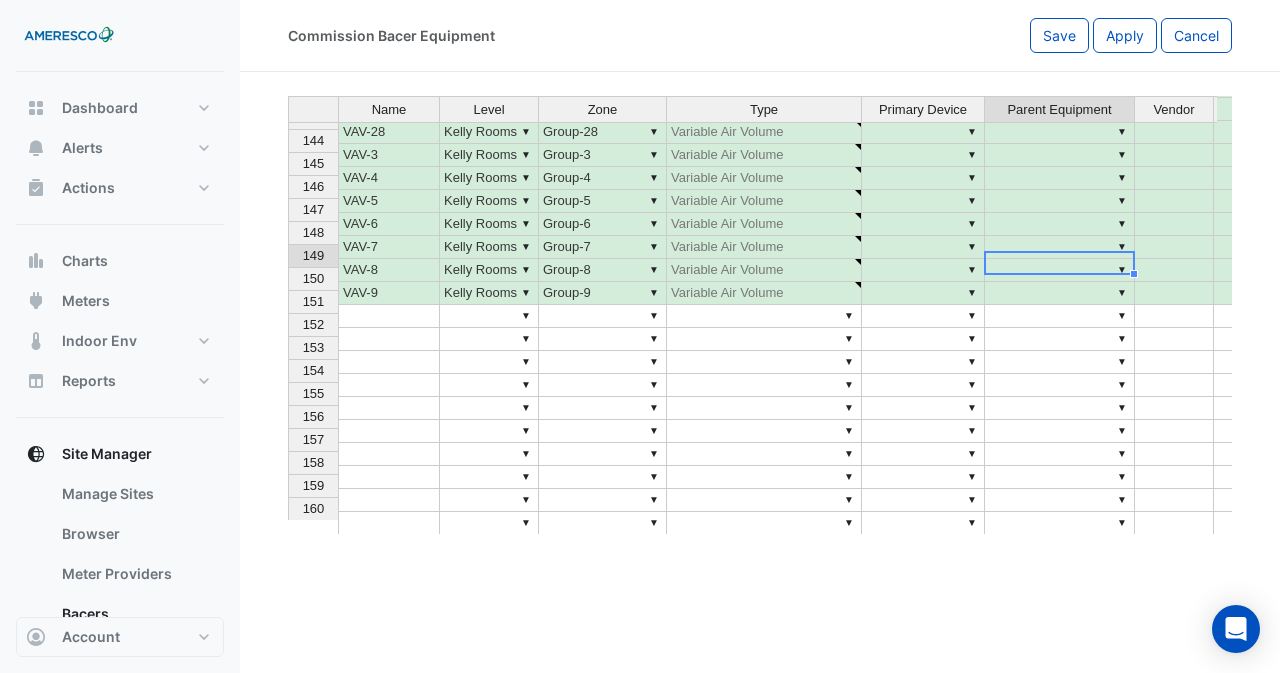 click on "▼" at bounding box center (1060, 270) 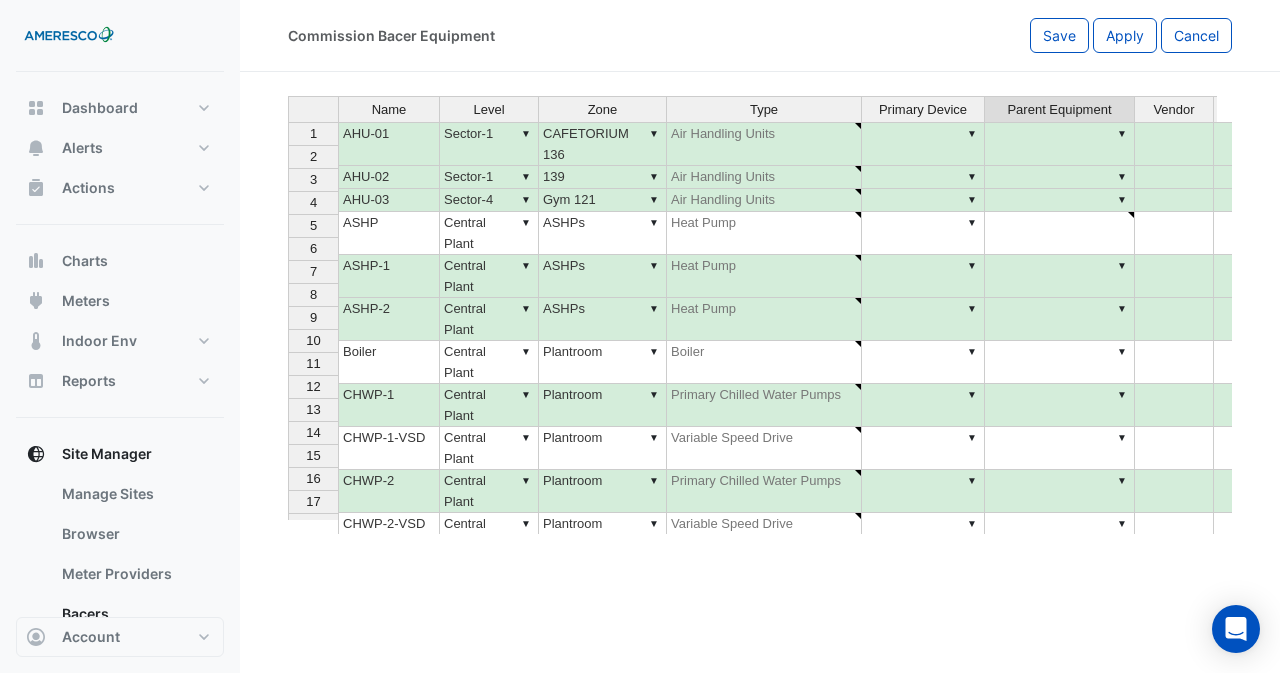 click on "▼" at bounding box center [1060, 144] 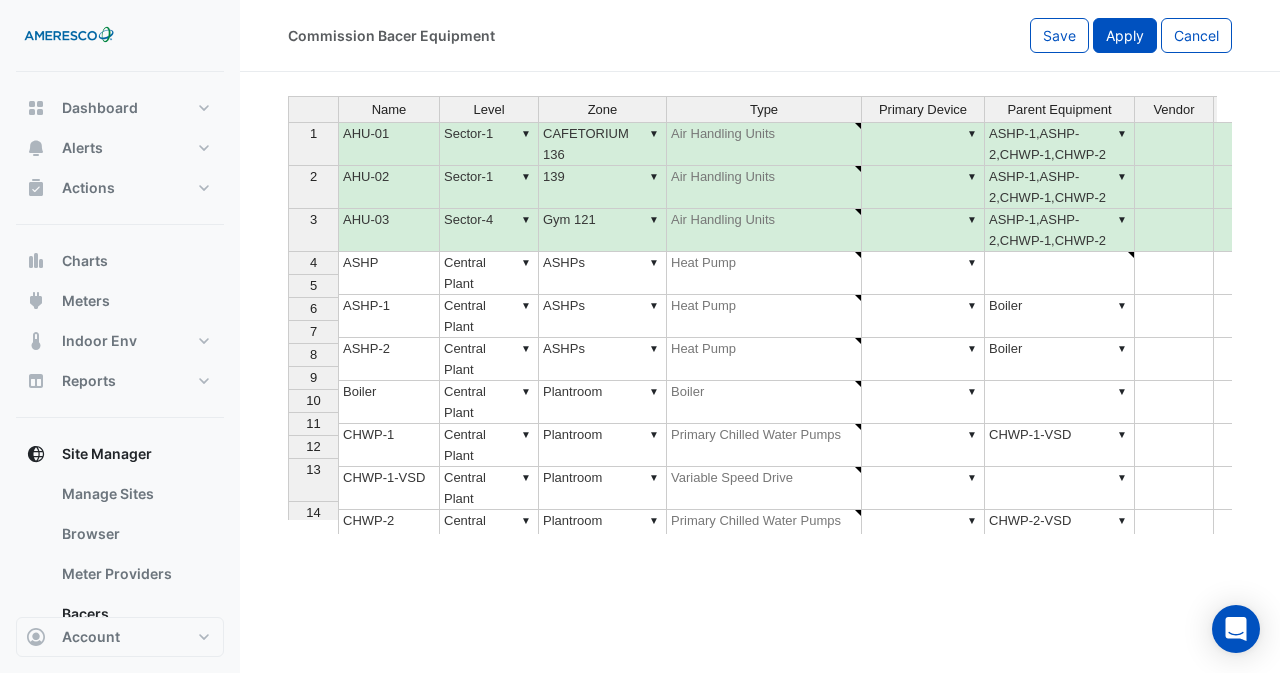 click on "Apply" 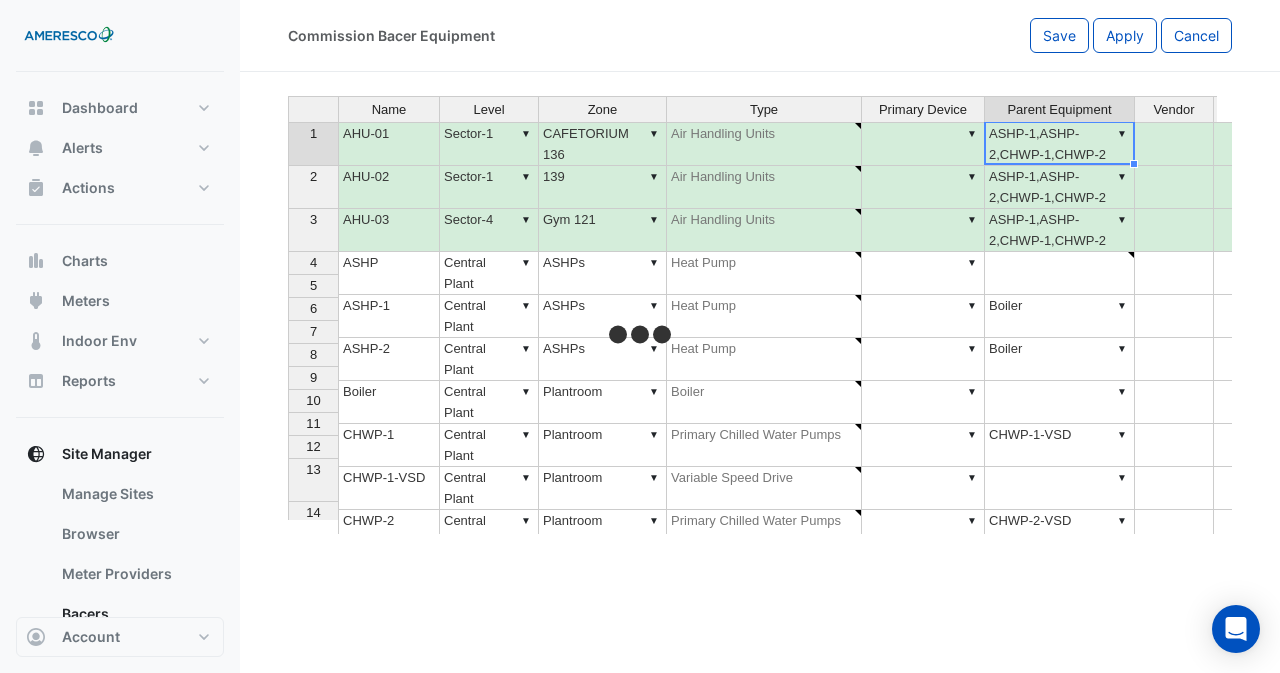 click on "▼ ASHP-1,ASHP-2,CHWP-1,CHWP-2" at bounding box center [1060, 144] 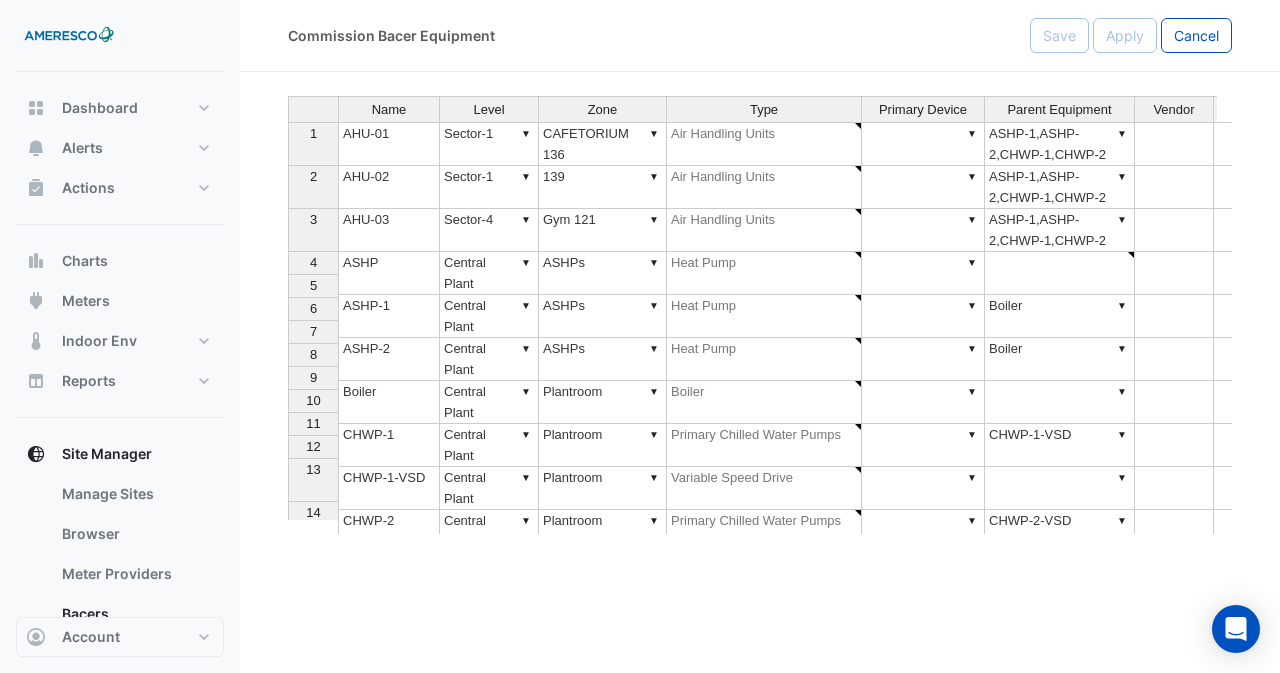 drag, startPoint x: 1216, startPoint y: 52, endPoint x: 1142, endPoint y: 195, distance: 161.01242 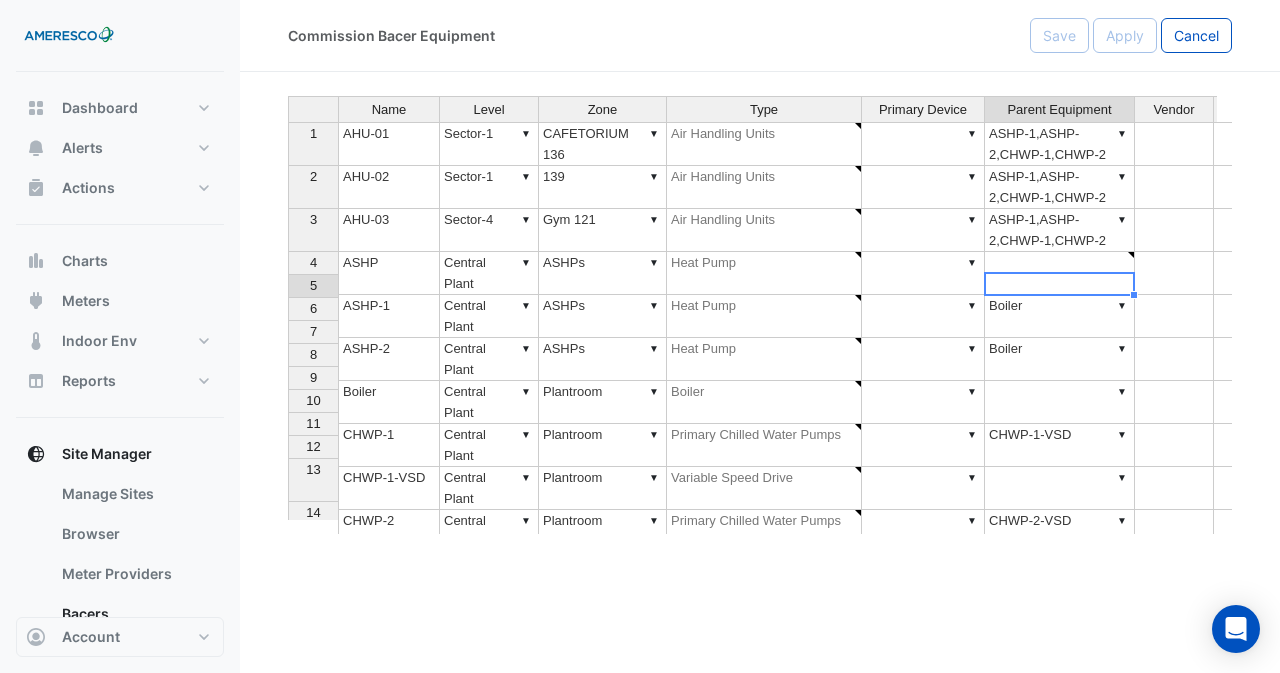 click on "▼ Boiler" at bounding box center (1060, 316) 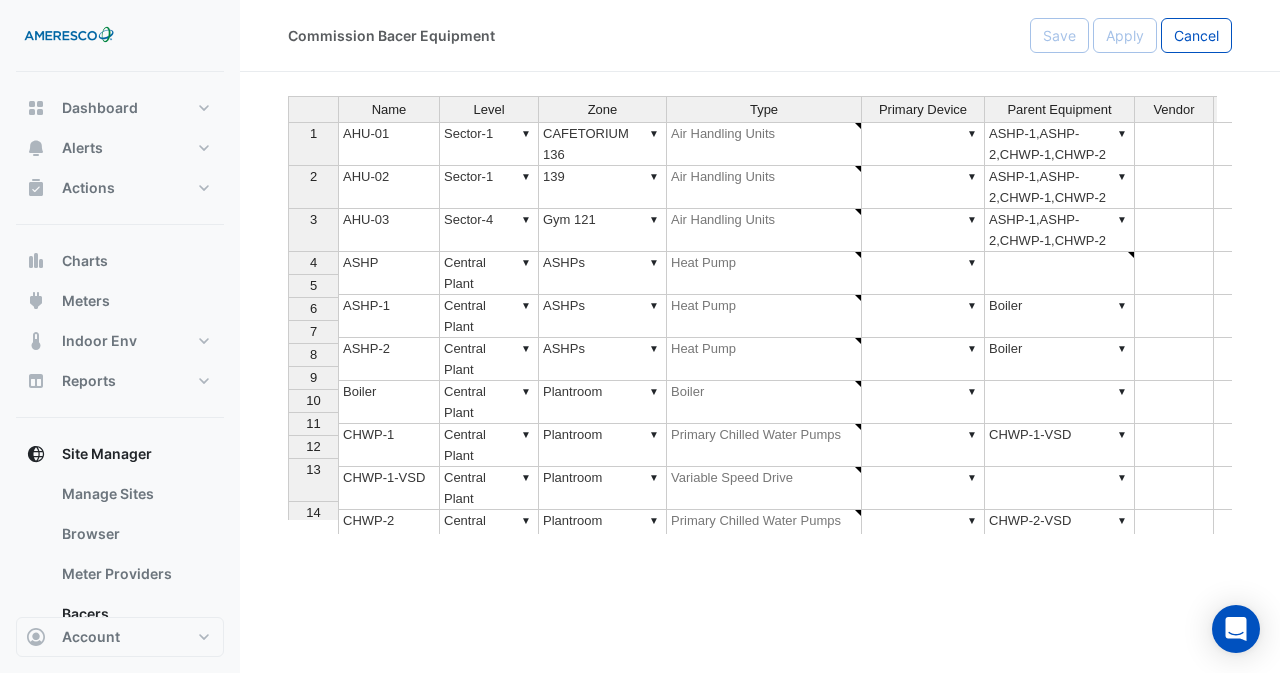click on "Name Level Zone Type Primary Device Parent Equipment Vendor Model Role Capacity Capacity Units 1 AHU-01 ▼ Sector-1 ▼ CAFETORIUM 136 ▼ Air Handling Units ▼ ▼ ASHP-1,ASHP-2,CHWP-1,CHWP-2 2 AHU-02 ▼ Sector-1 ▼ 139 ▼ Air Handling Units ▼ ▼ ASHP-1,ASHP-2,CHWP-1,CHWP-2 3 AHU-03 ▼ Sector-4 ▼ Gym 121 ▼ Air Handling Units ▼ ▼ ASHP-1,ASHP-2,CHWP-1,CHWP-2 4 ASHP ▼ Central Plant ▼ ASHPs ▼ Heat Pump ▼ ▼ 5 ASHP-1 ▼ Central Plant ▼ ASHPs ▼ Heat Pump ▼ ▼ Boiler 6 ASHP-2 ▼ Central Plant ▼ ASHPs ▼ Heat Pump ▼ ▼ Boiler 7 Boiler ▼ Central Plant ▼ Plantroom ▼ Boiler ▼ ▼ 8 CHWP-1 ▼ Central Plant ▼ Plantroom ▼ Primary Chilled Water Pumps ▼ ▼ CHWP-1-VSD 9 CHWP-1-VSD ▼ Central Plant ▼ Plantroom ▼ Variable Speed Drive ▼ ▼ 10 CHWP-2 ▼ Central Plant ▼ Plantroom ▼ Primary Chilled Water Pumps ▼ ▼ CHWP-2-VSD 11 CHWP-2-VSD ▼ Central Plant ▼ Plantroom ▼ Variable Speed Drive ▼ ▼ 12 COMMON-AHU ▼ Central Plant ▼ ▼ 1" 